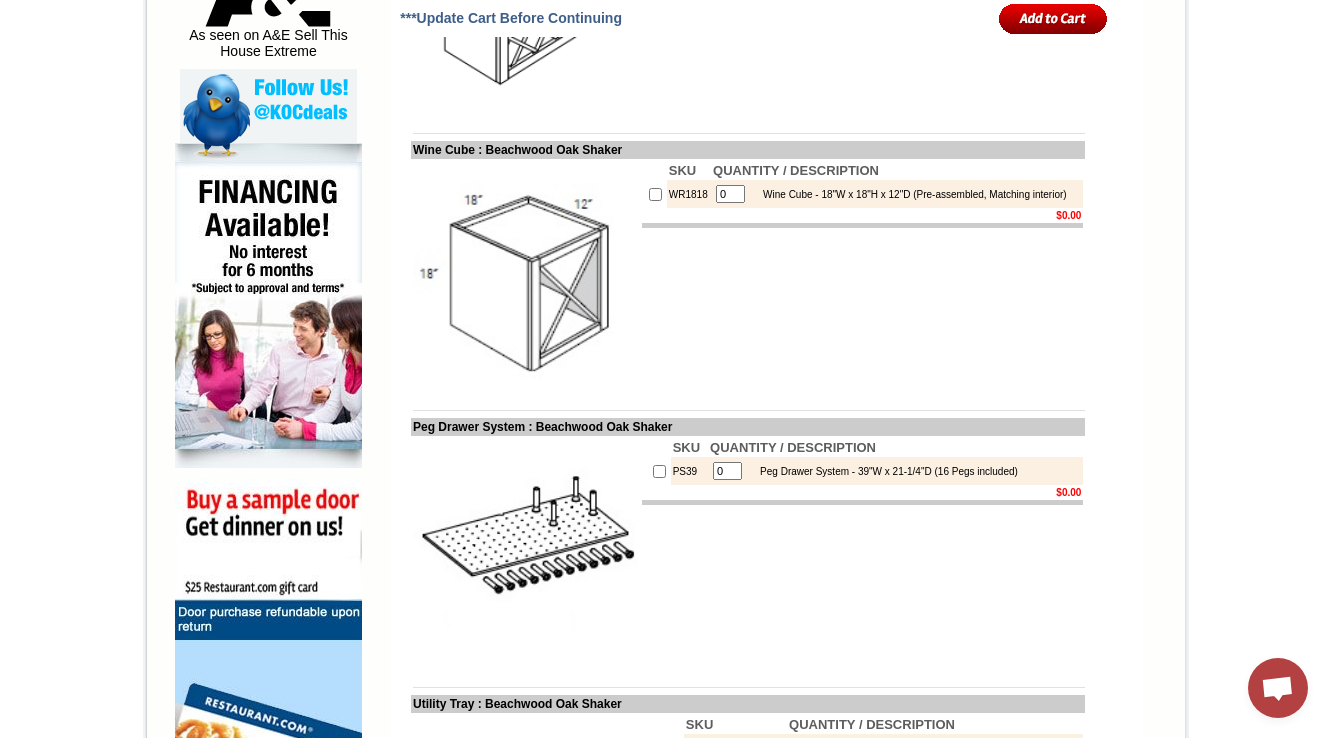 scroll, scrollTop: 1120, scrollLeft: 0, axis: vertical 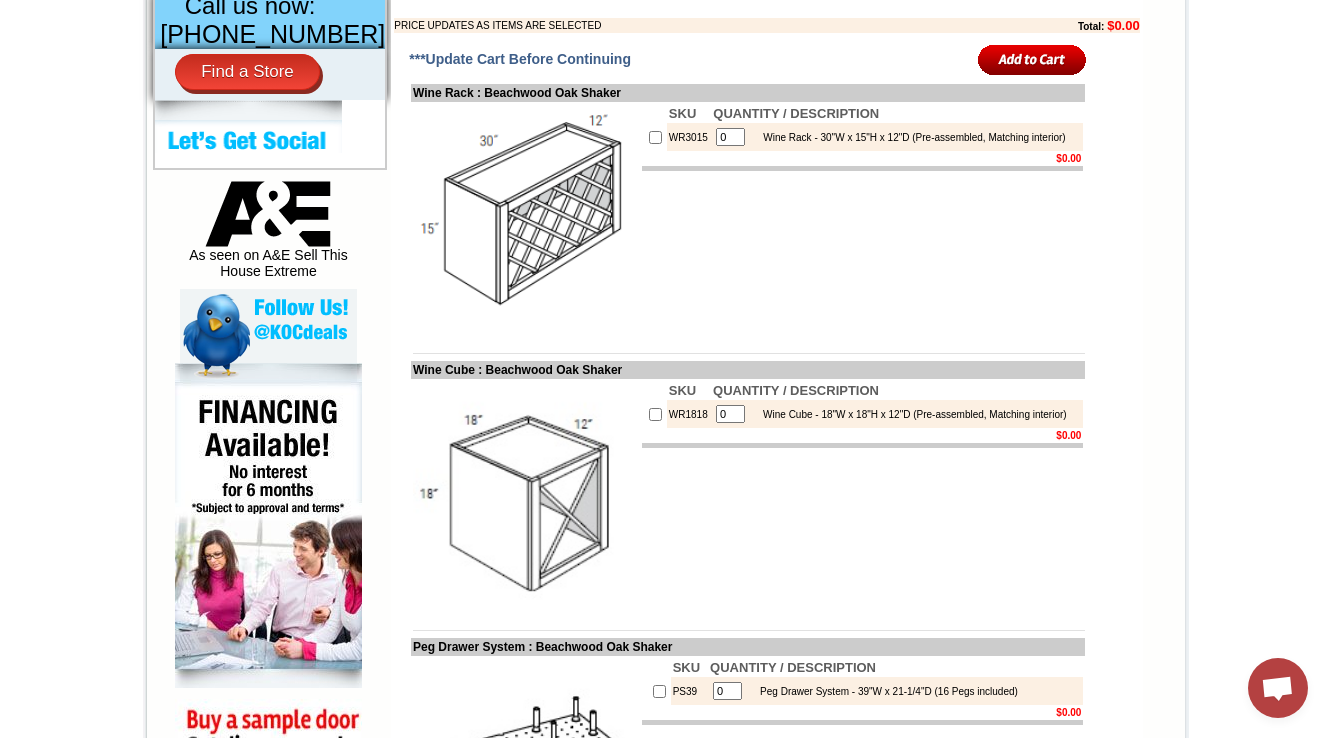 click on "1-888-620-7947
Contact Us   Find a Store   Send Us a Design   View Cart
Shipping* Unassembled 7 - 14 Business Days, Assembled** 10 - 17 Business Days
*Approximation **Assembly Fee Applies
Hurry! Offer Expires: Friday July 18th, 2025
Search
HOME
KITCHEN CABINETS IN-STOCK
GRANITE PRODUCTS" at bounding box center (666, 6485) 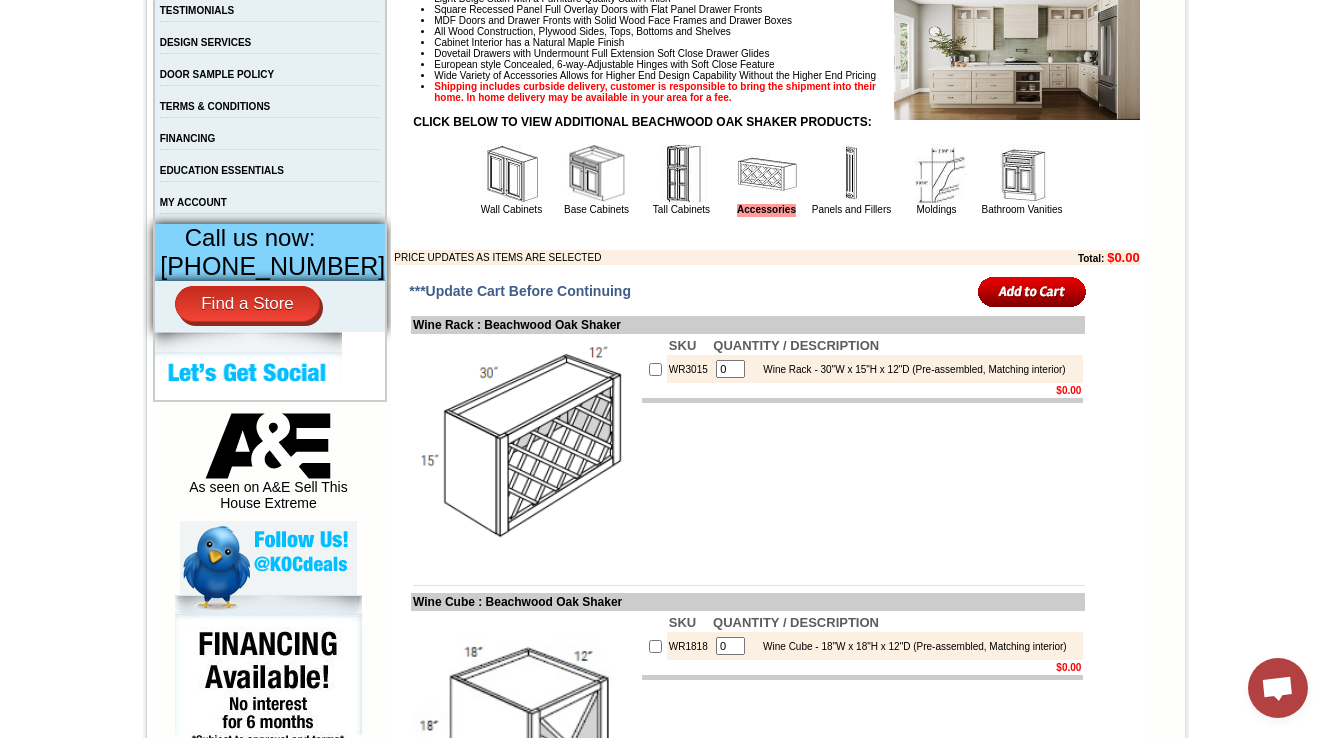 scroll, scrollTop: 640, scrollLeft: 0, axis: vertical 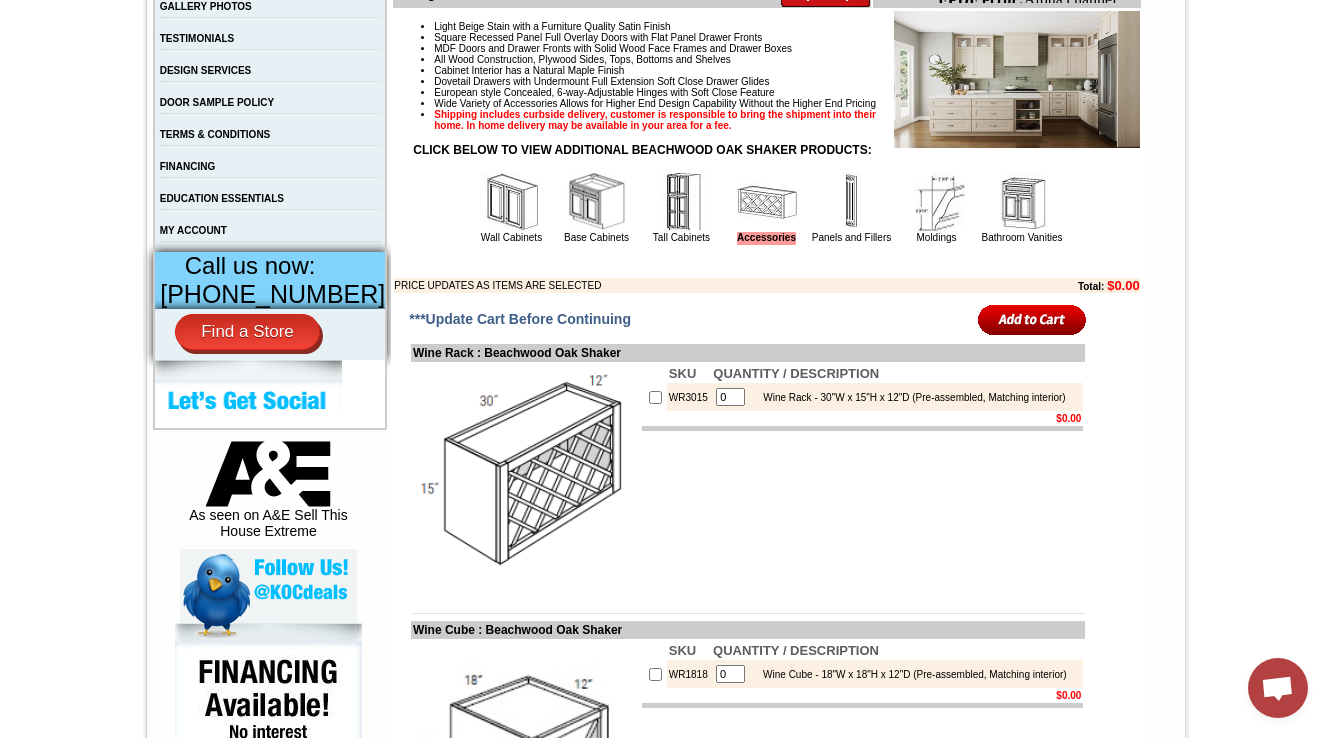 click on "QUANTITY / DESCRIPTION" at bounding box center [897, 373] 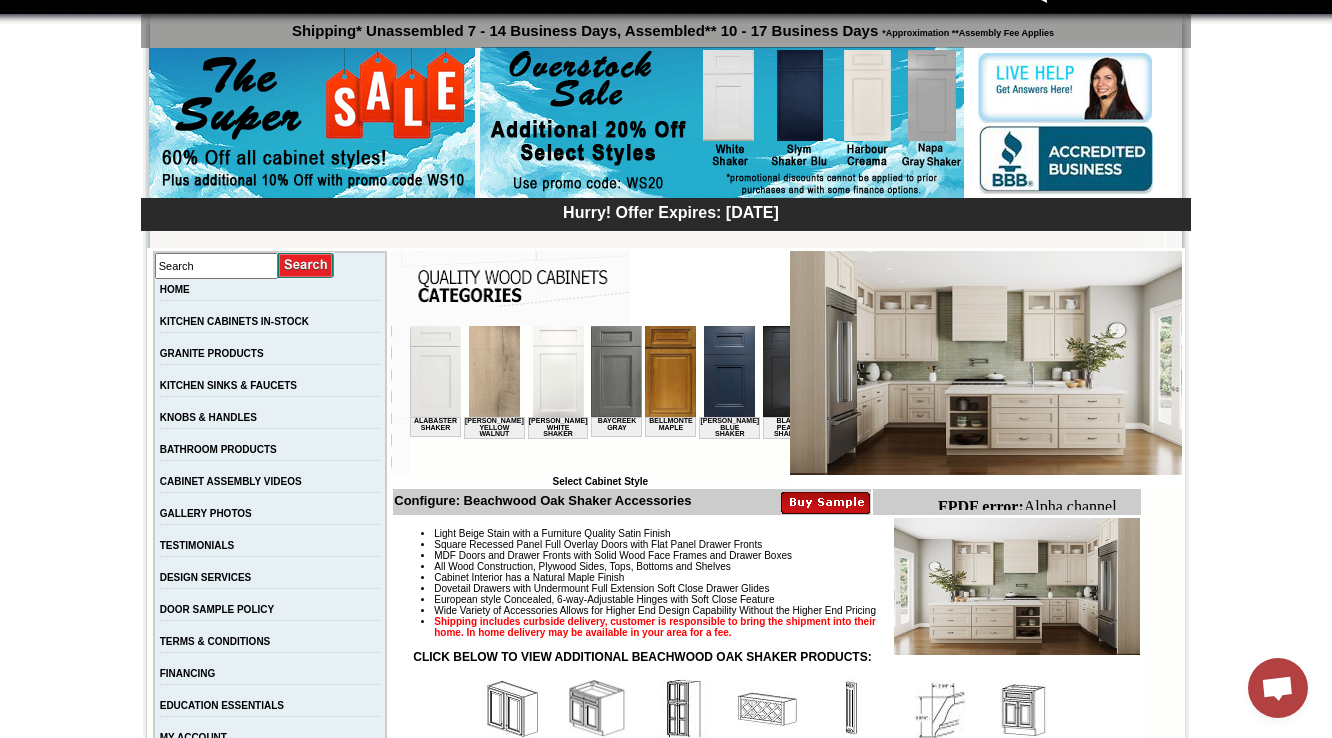 scroll, scrollTop: 0, scrollLeft: 0, axis: both 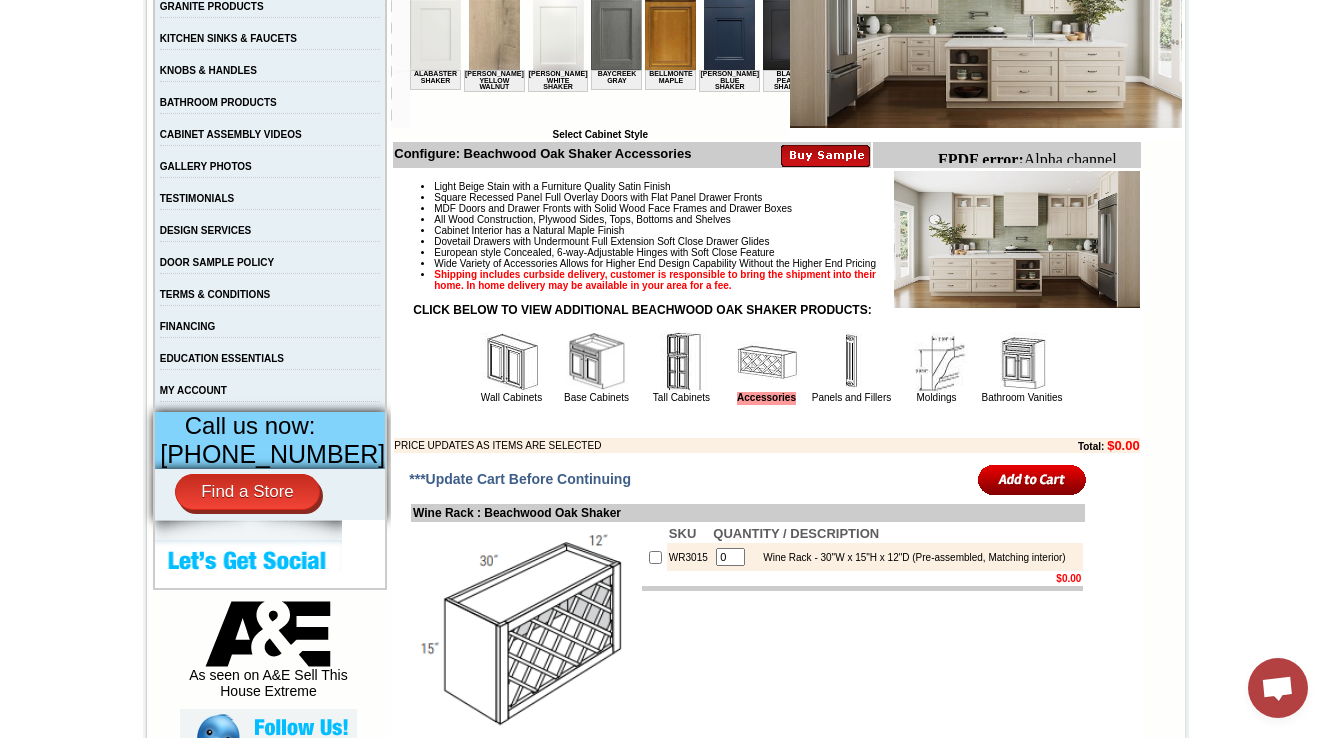 click at bounding box center (512, 362) 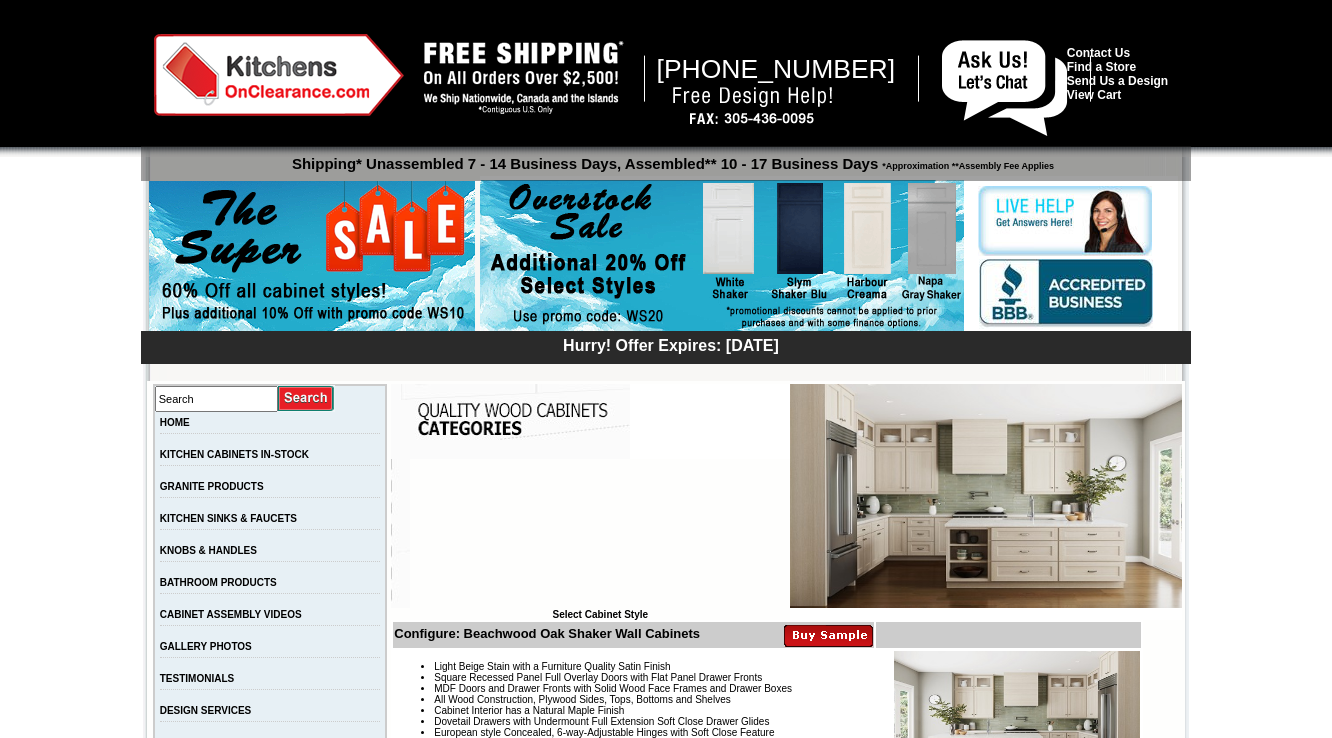 scroll, scrollTop: 160, scrollLeft: 0, axis: vertical 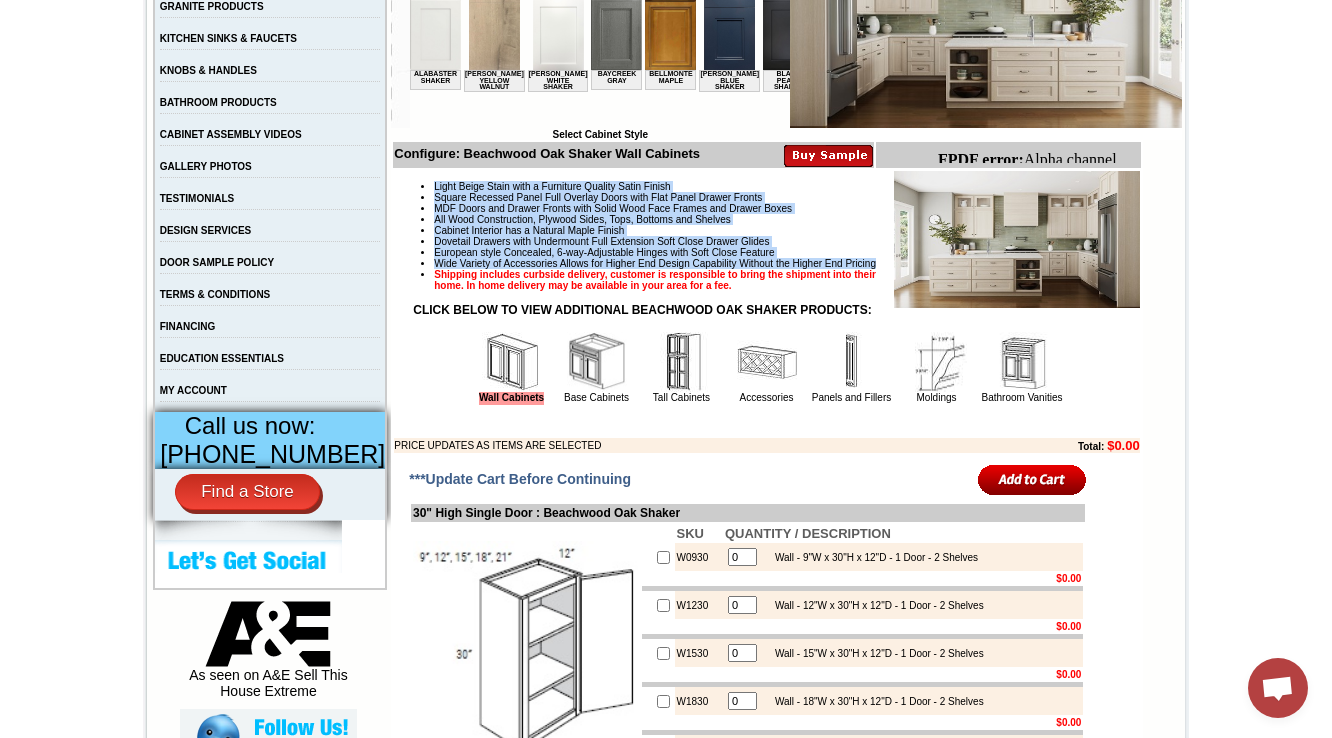 drag, startPoint x: 459, startPoint y: 288, endPoint x: 412, endPoint y: 184, distance: 114.12712 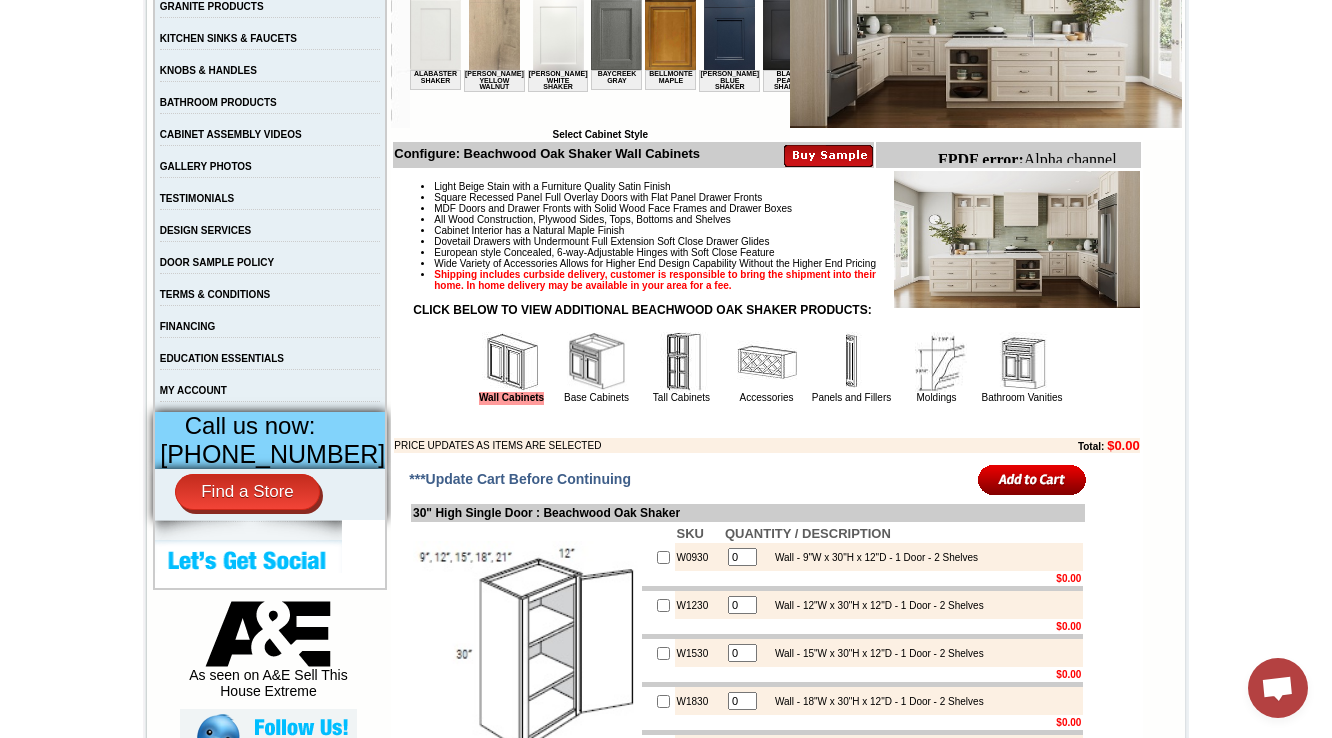 click on "CLICK BELOW TO VIEW ADDITIONAL BEACHWOOD OAK SHAKER PRODUCTS:" at bounding box center (766, 310) 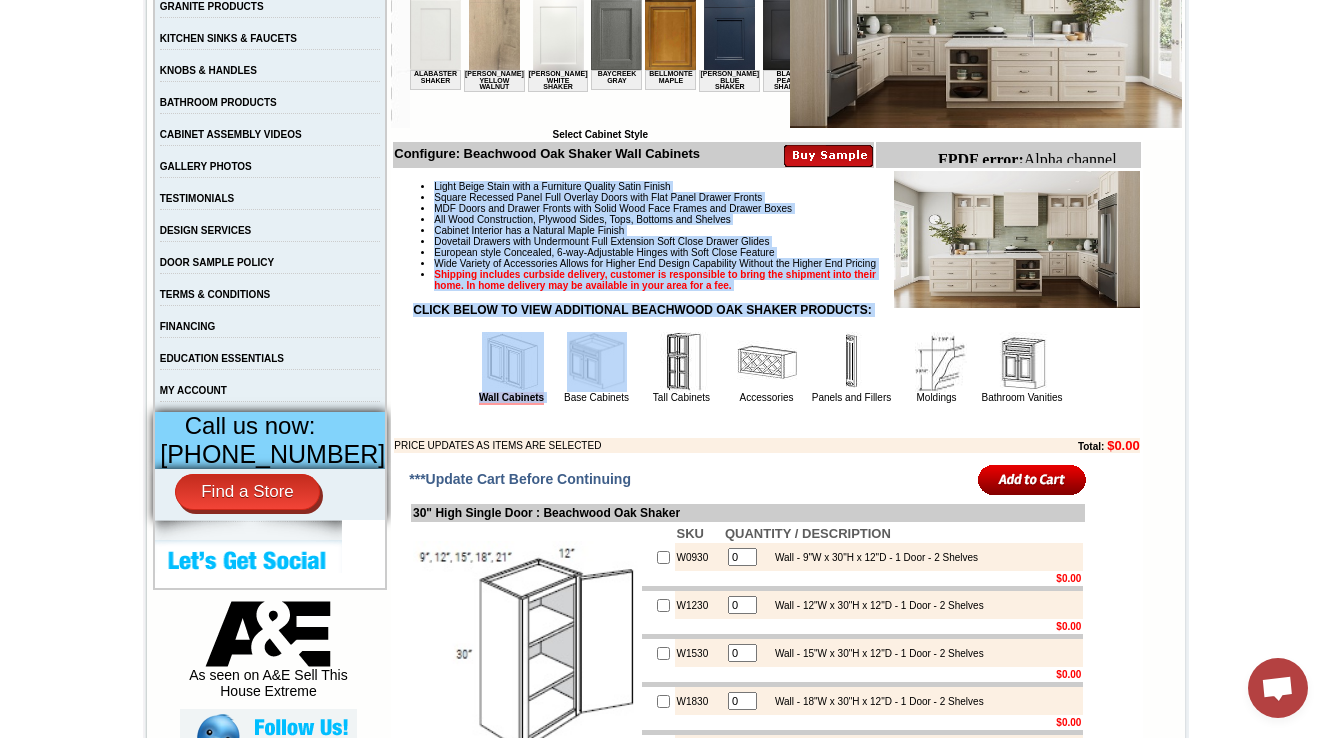 drag, startPoint x: 412, startPoint y: 186, endPoint x: 601, endPoint y: 380, distance: 270.84497 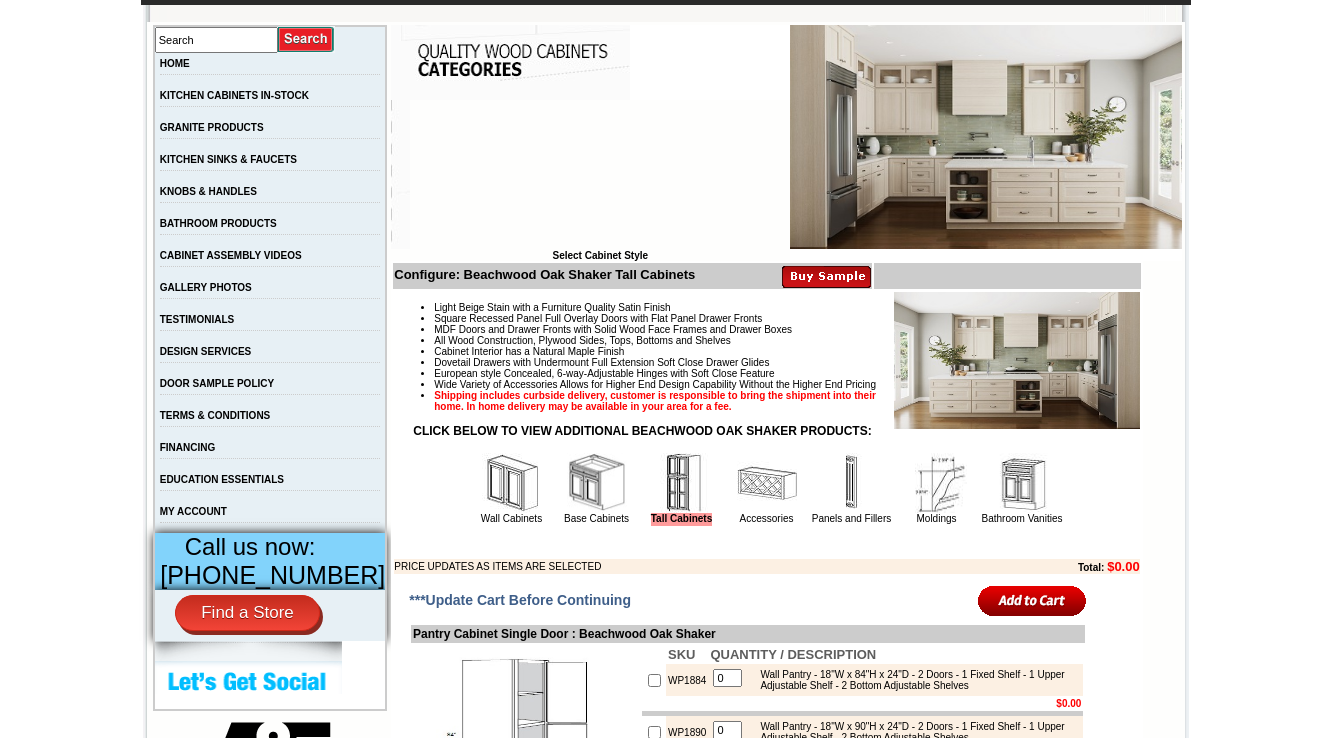 scroll, scrollTop: 400, scrollLeft: 0, axis: vertical 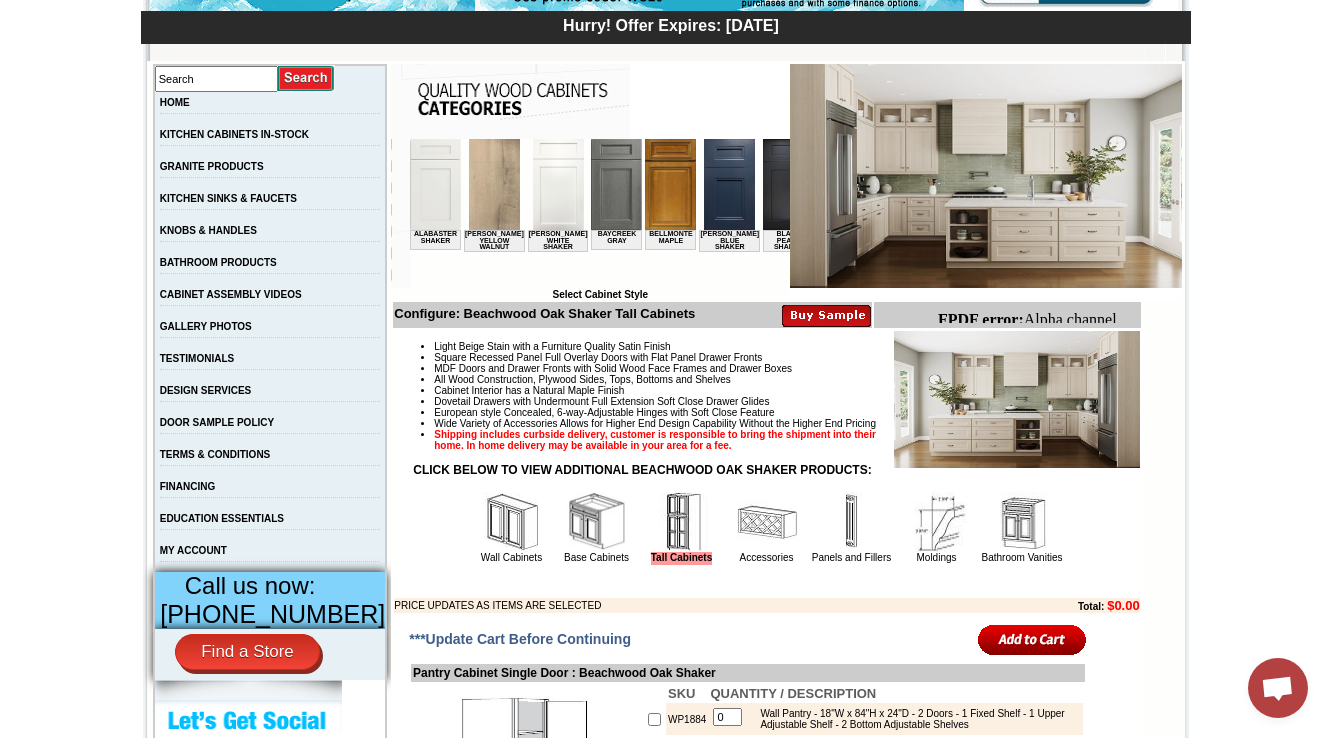 click at bounding box center [1017, 399] 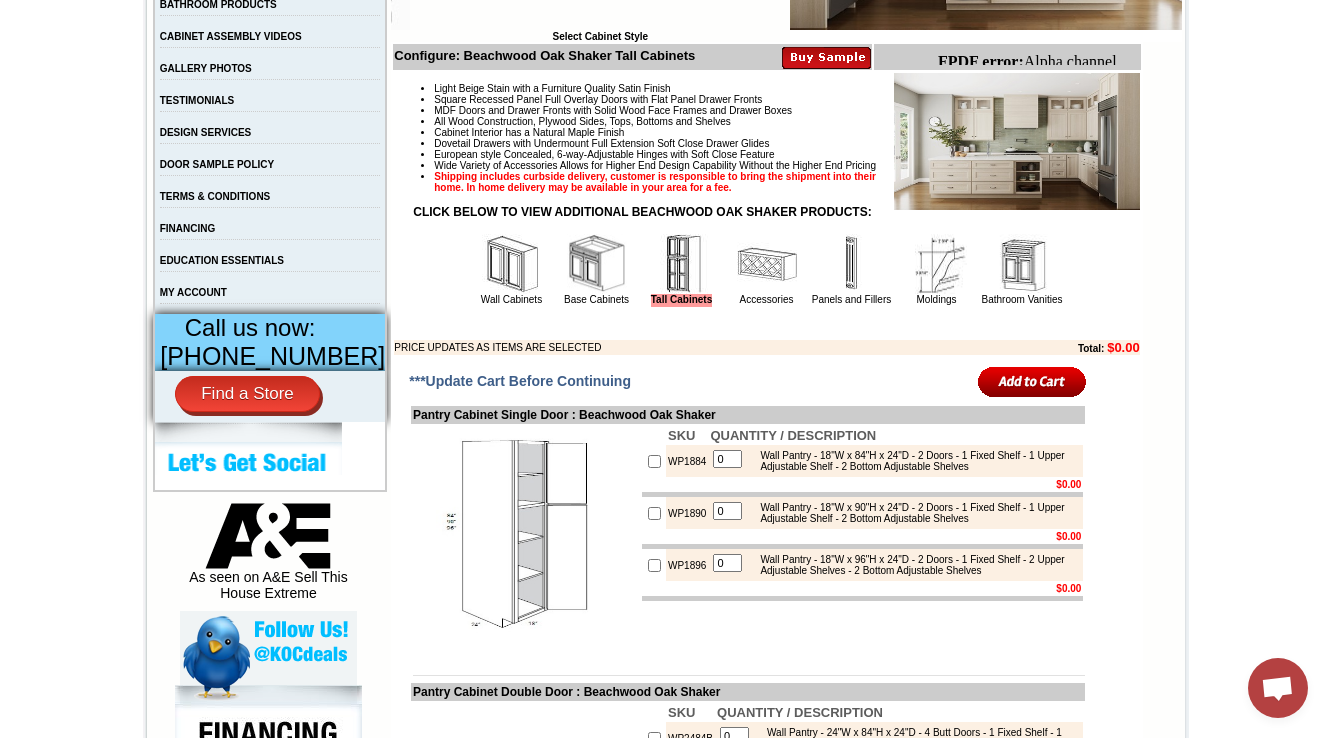 scroll, scrollTop: 800, scrollLeft: 0, axis: vertical 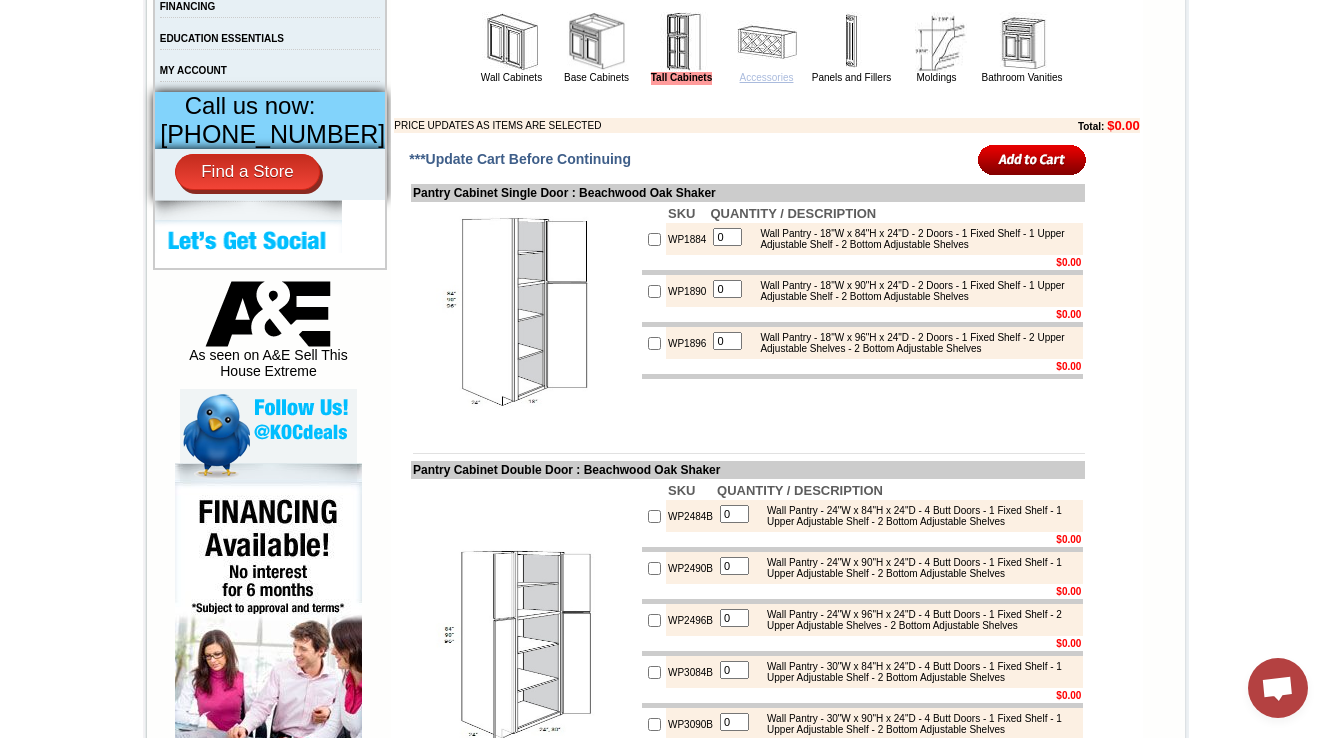 click on "Accessories" at bounding box center [767, 77] 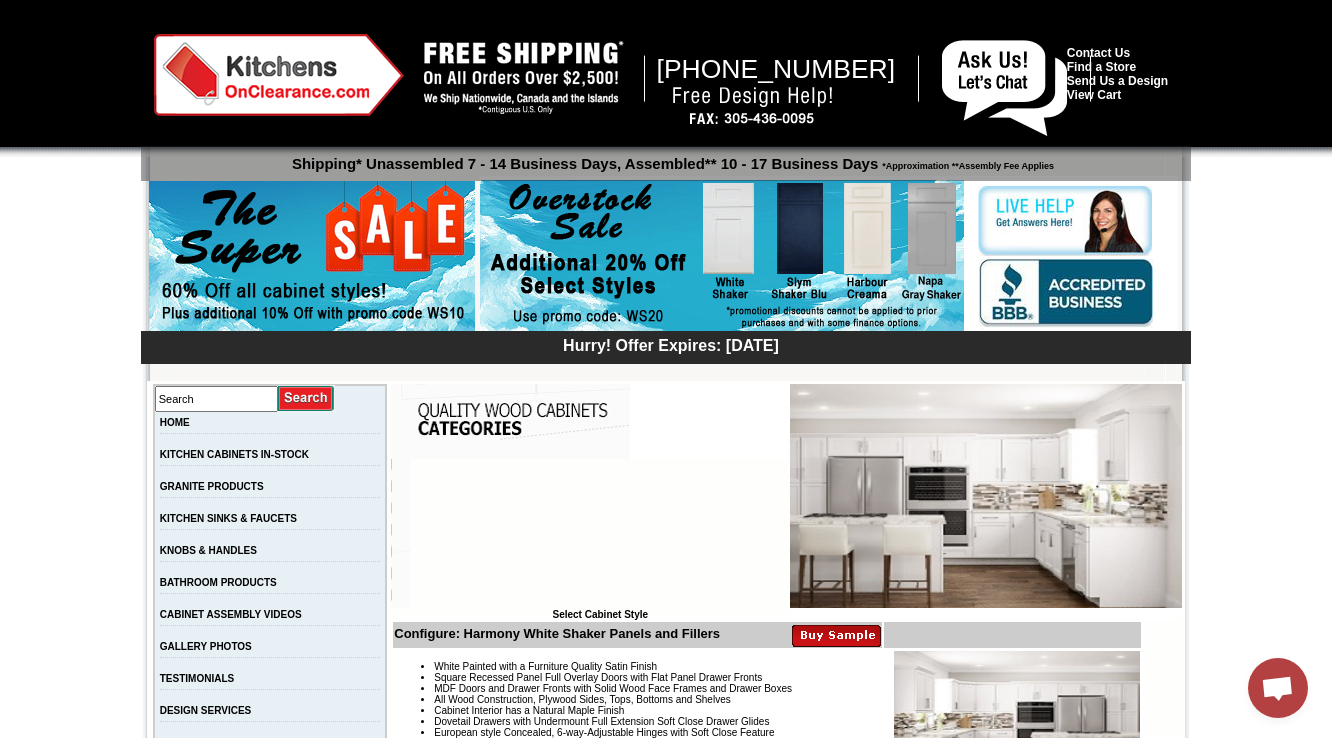 scroll, scrollTop: 2975, scrollLeft: 0, axis: vertical 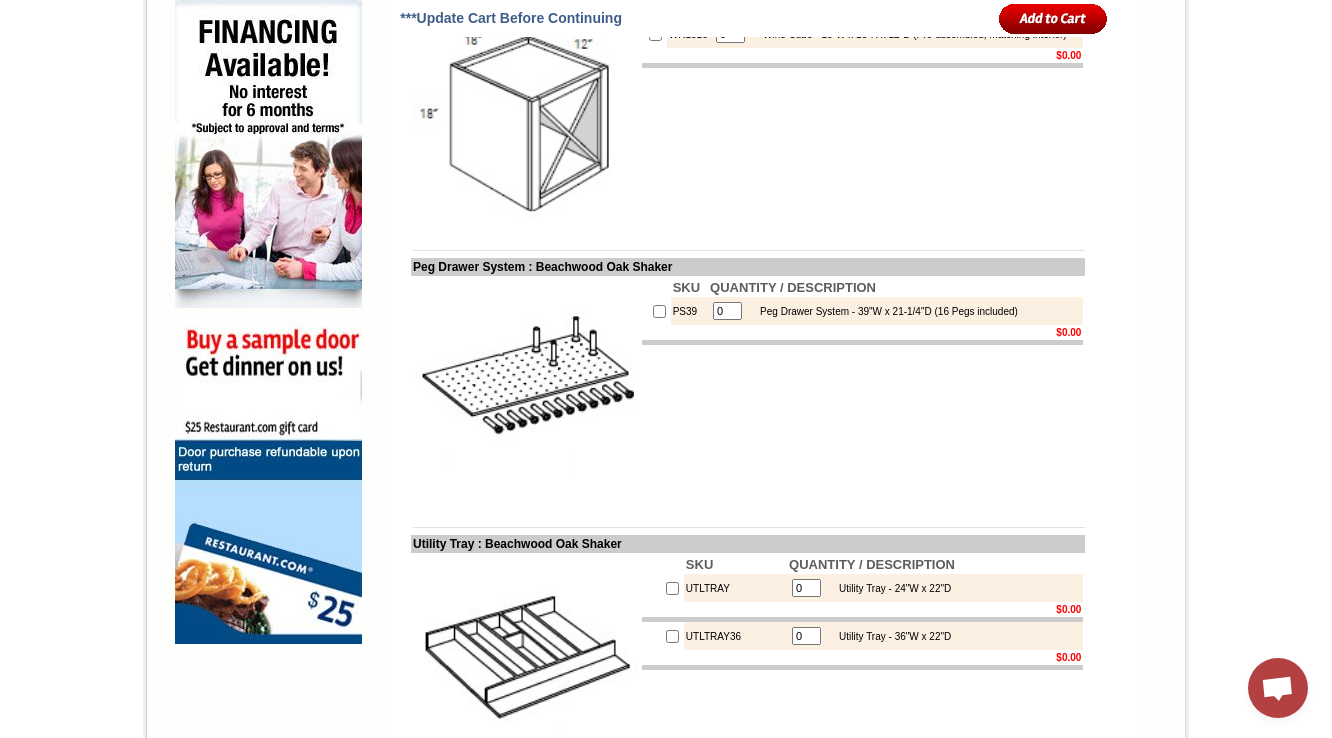 click on "WR1818" at bounding box center (689, 34) 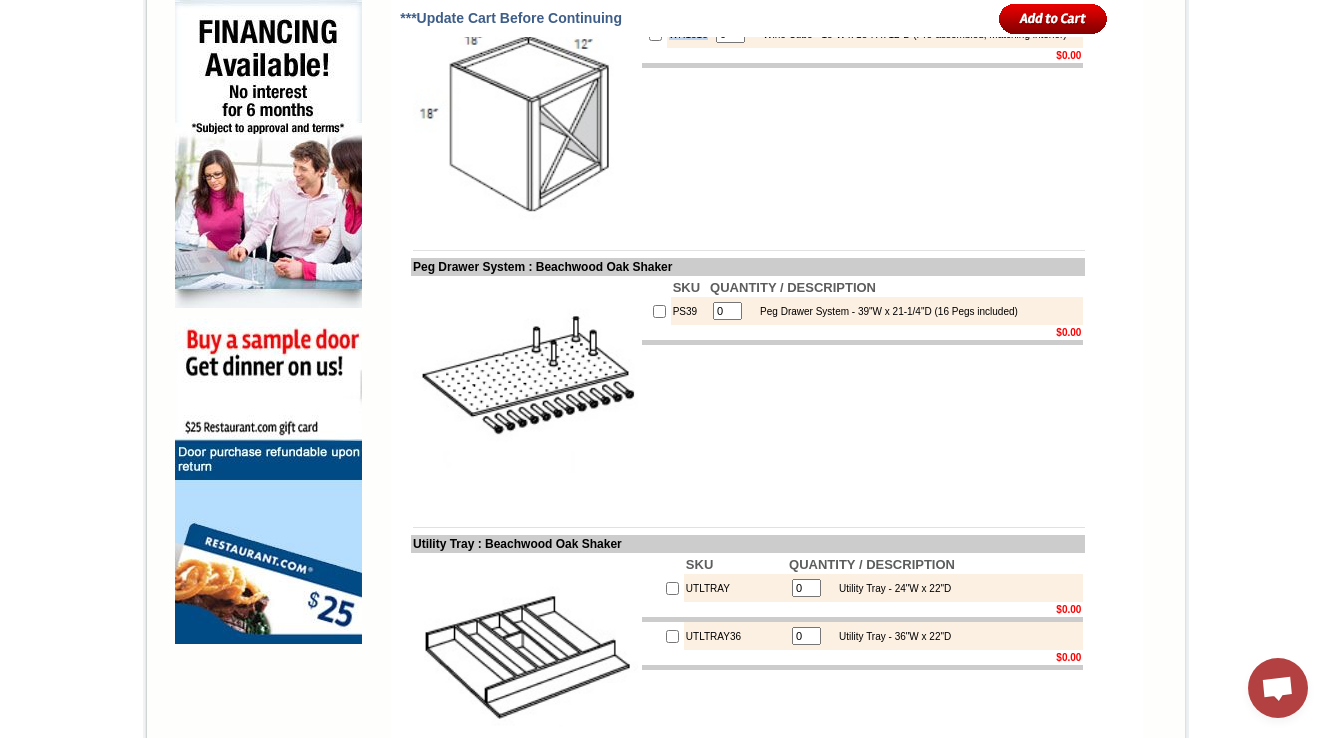 click on "WR1818" at bounding box center [689, 34] 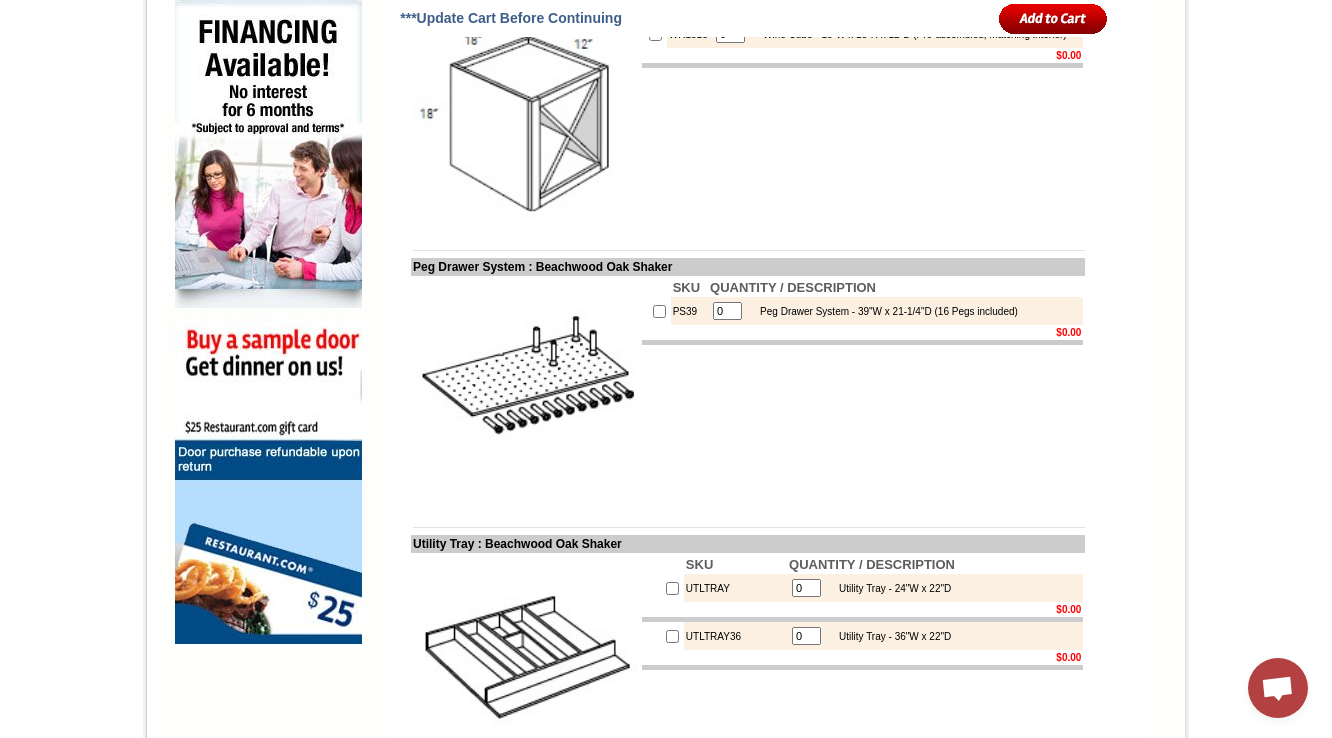 click on "SKU
QUANTITY / DESCRIPTION
WR1818
0 Wine Cube - 18"W x 18"H x 12"D (Pre-assembled, Matching interior)
$0.00" at bounding box center (862, 113) 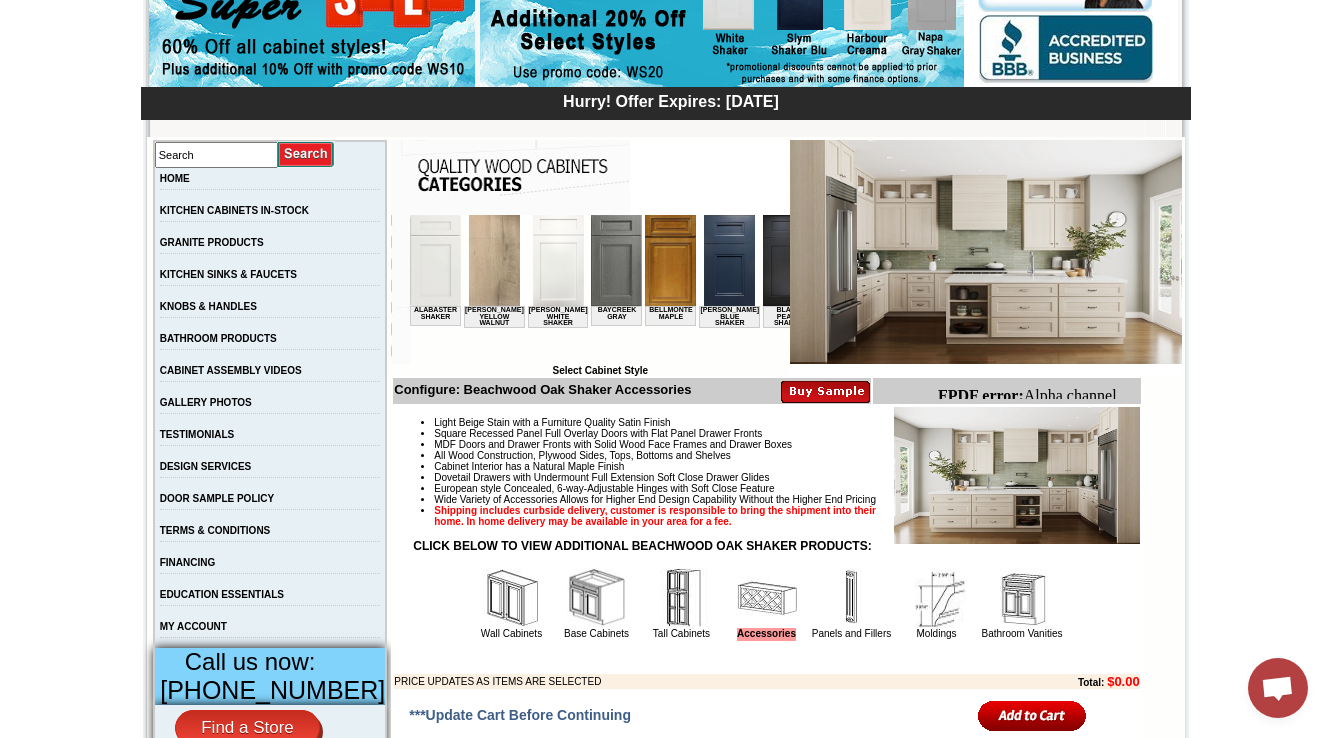 scroll, scrollTop: 0, scrollLeft: 0, axis: both 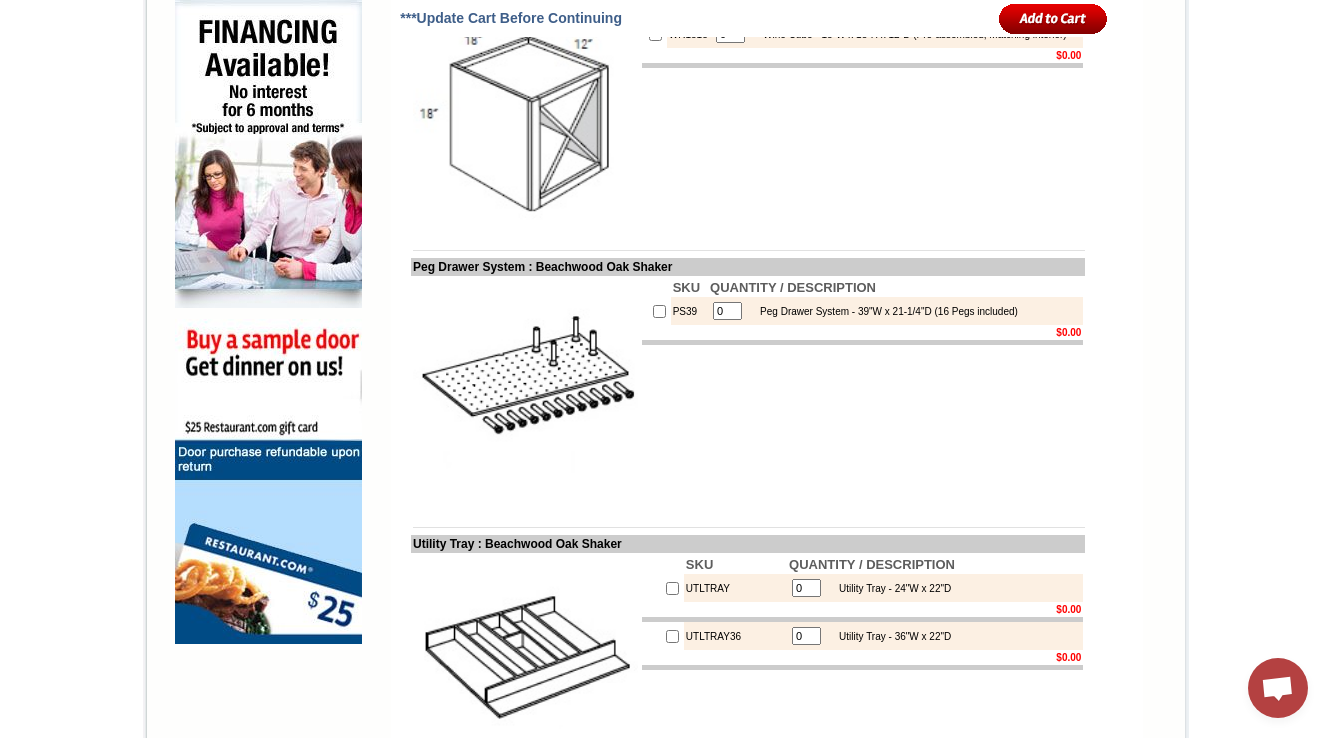click on "PS39" at bounding box center (689, 311) 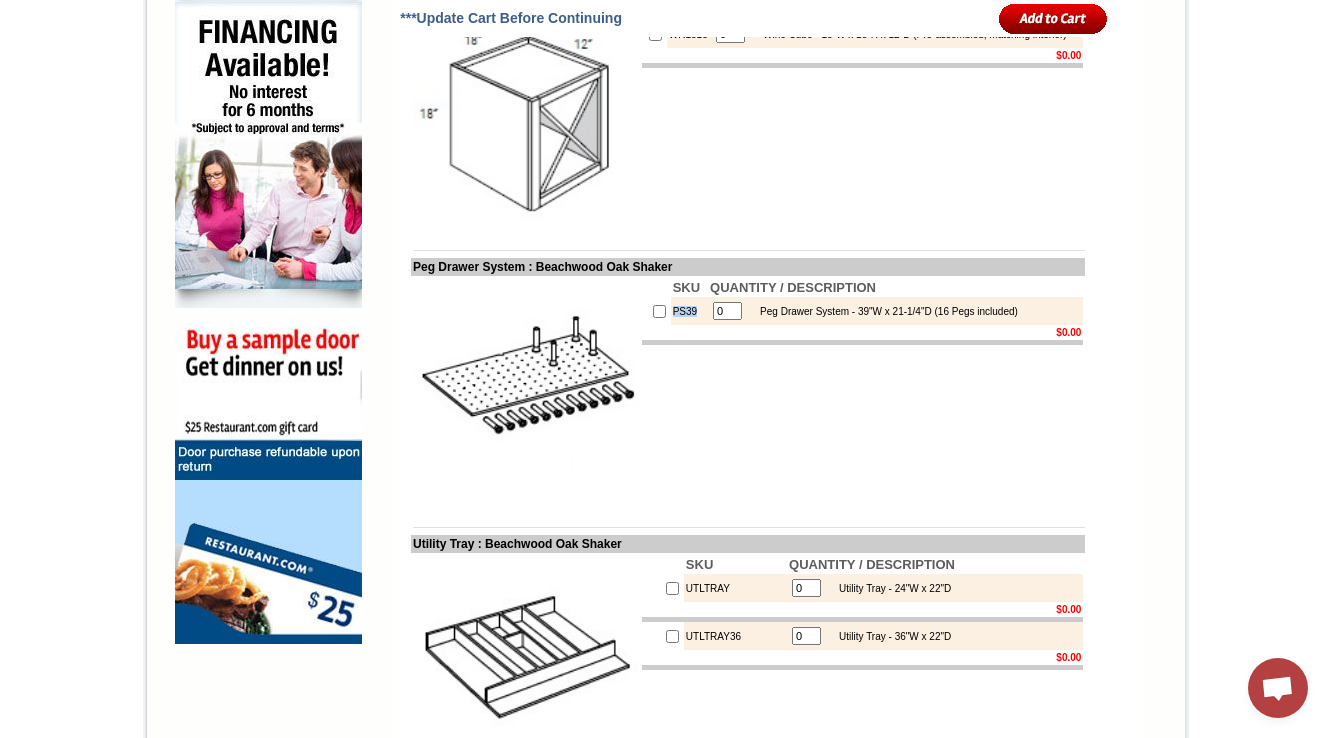 click on "PS39" at bounding box center (689, 311) 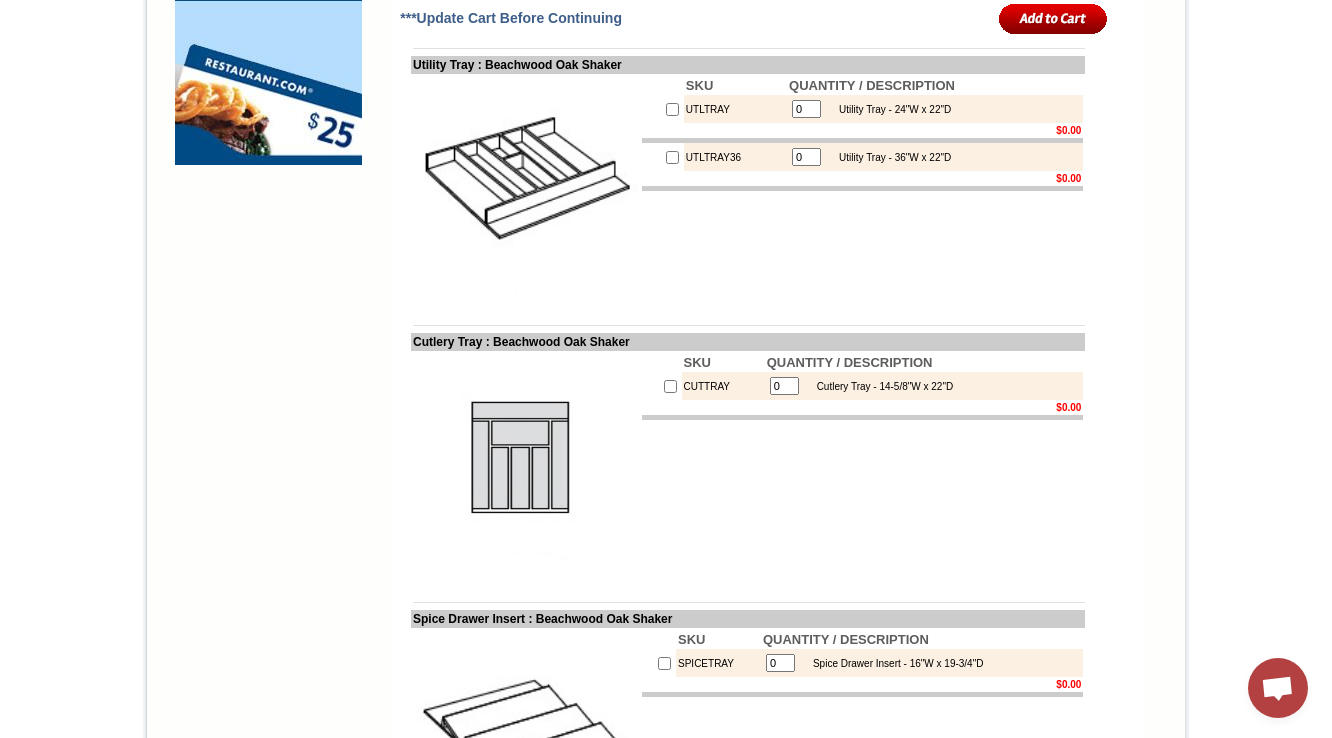 scroll, scrollTop: 1760, scrollLeft: 0, axis: vertical 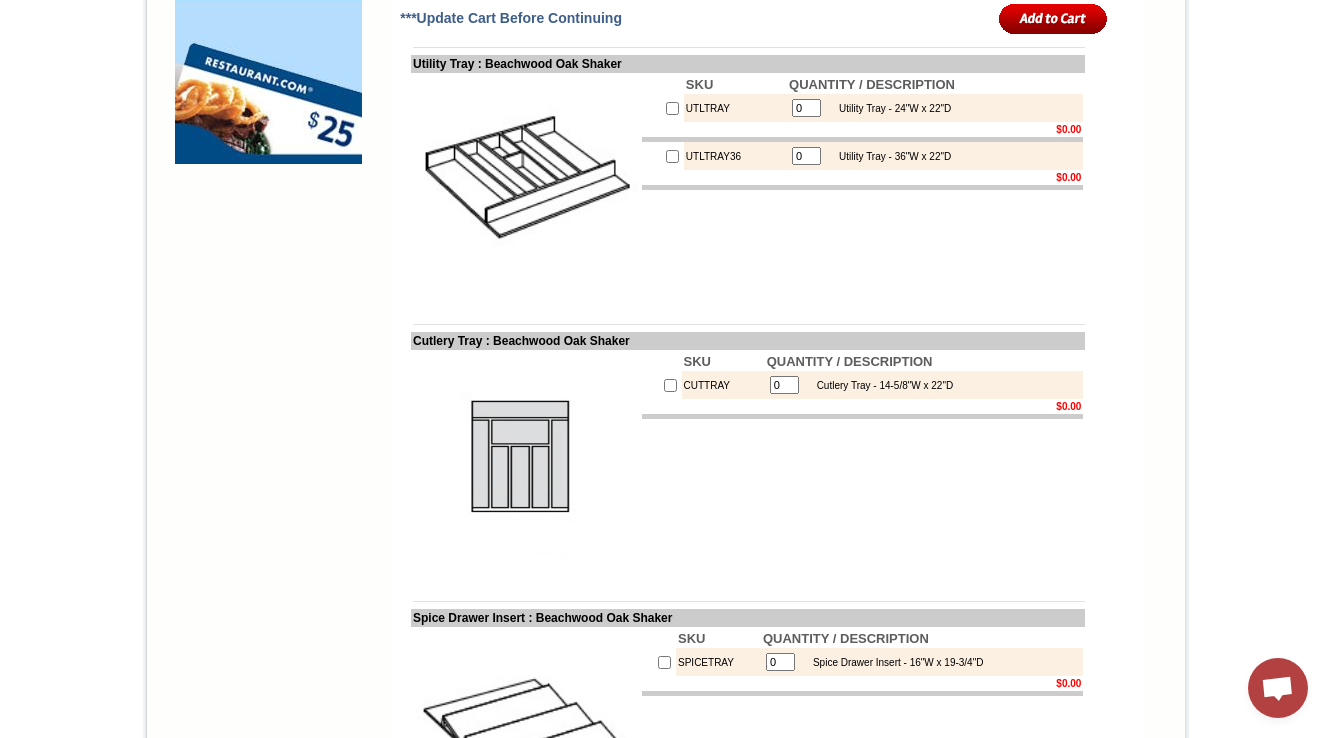 click at bounding box center [662, 361] 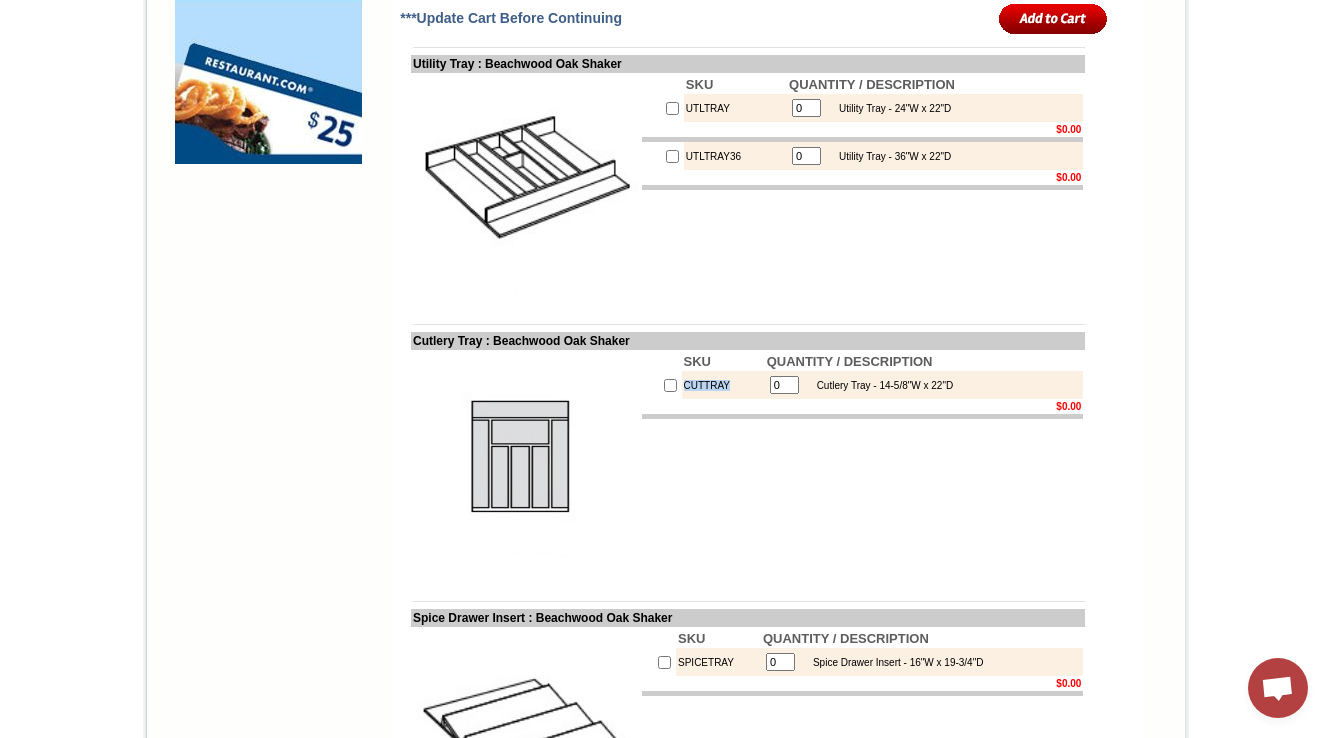 click on "CUTTRAY" at bounding box center (723, 385) 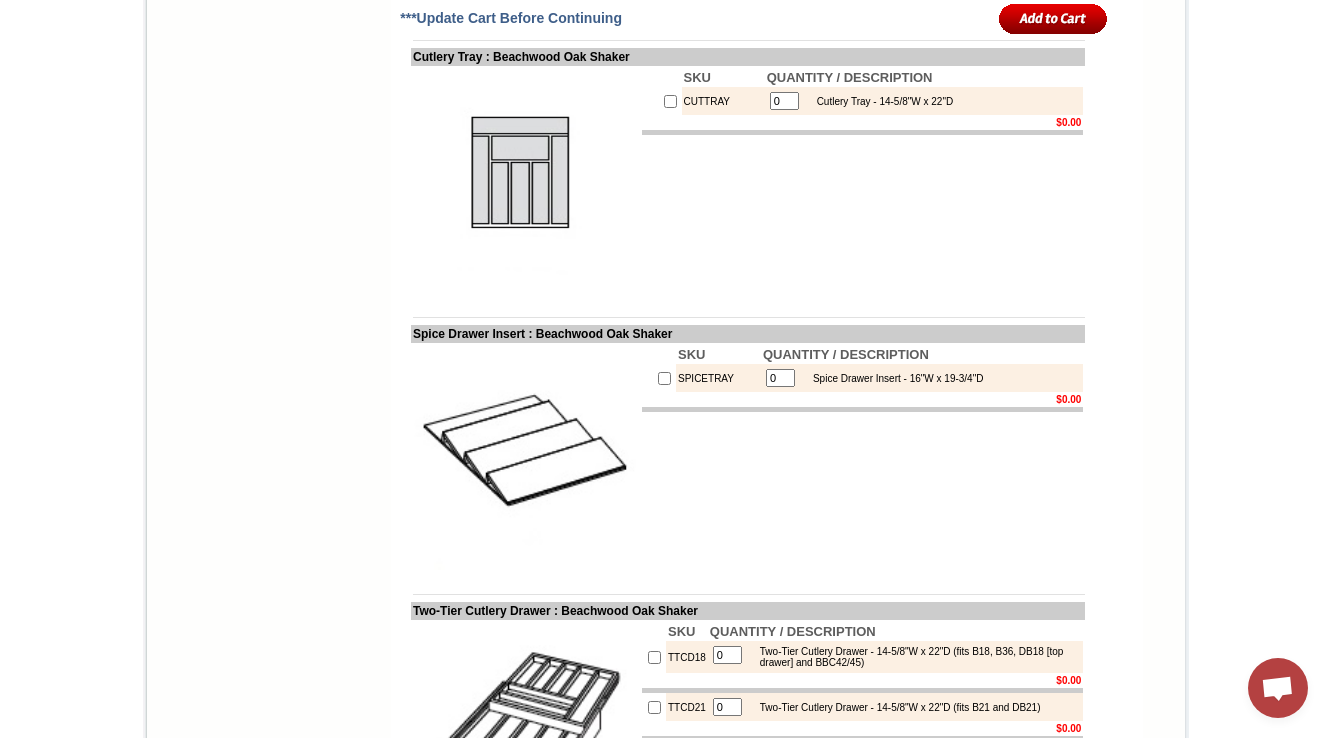 scroll, scrollTop: 2299, scrollLeft: 0, axis: vertical 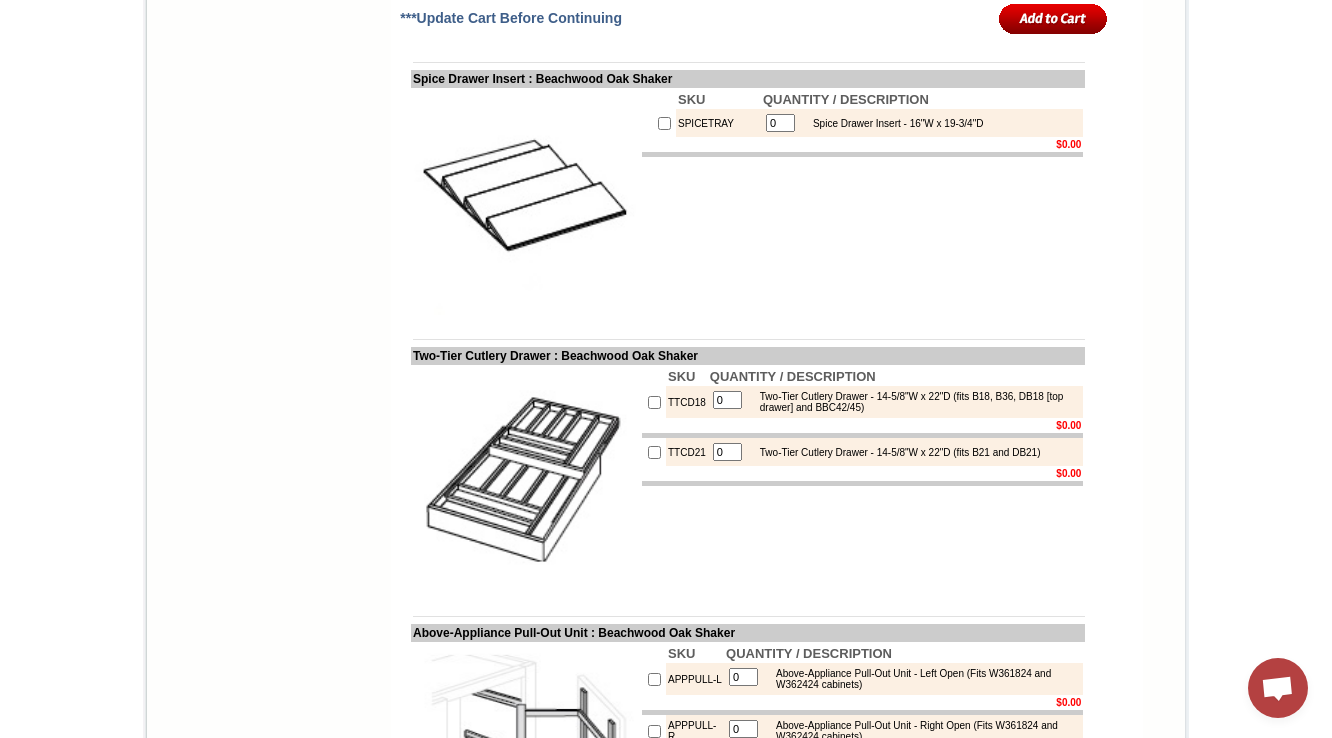 click on "SPICETRAY" at bounding box center [718, 123] 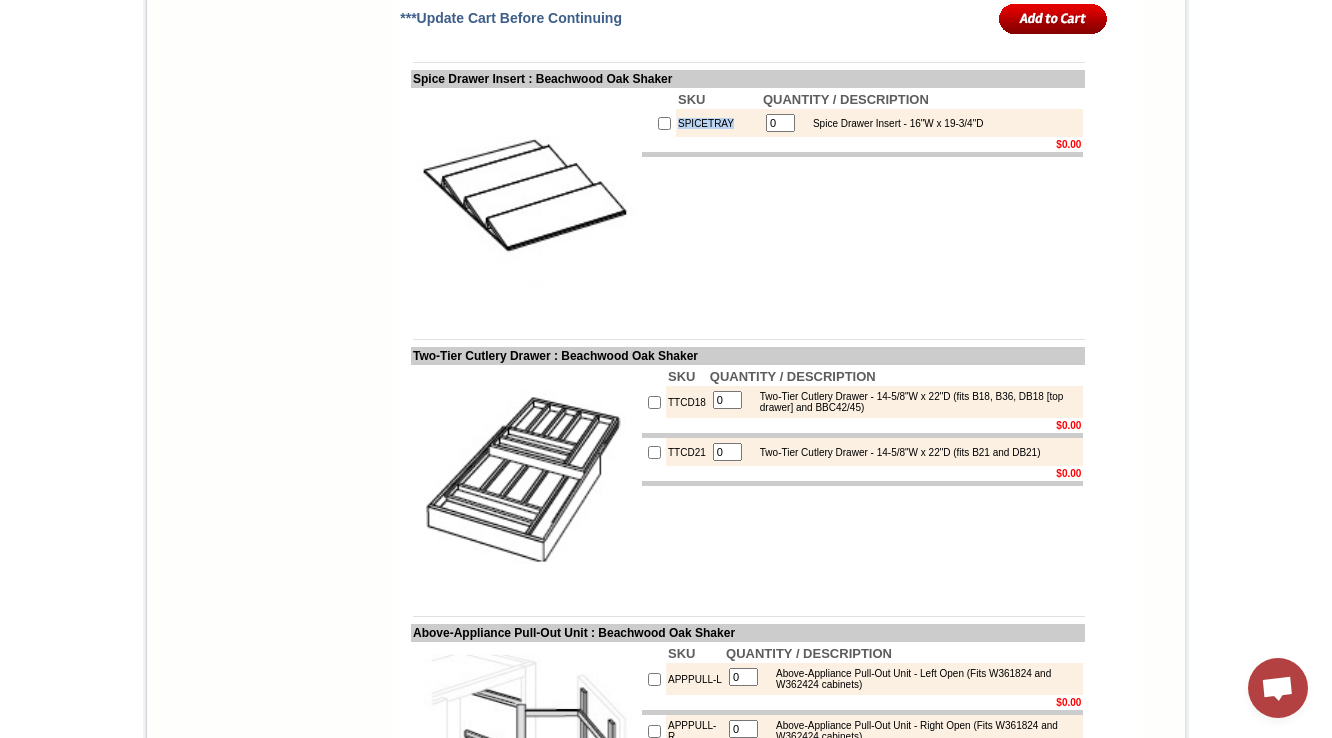 click on "SPICETRAY" at bounding box center (718, 123) 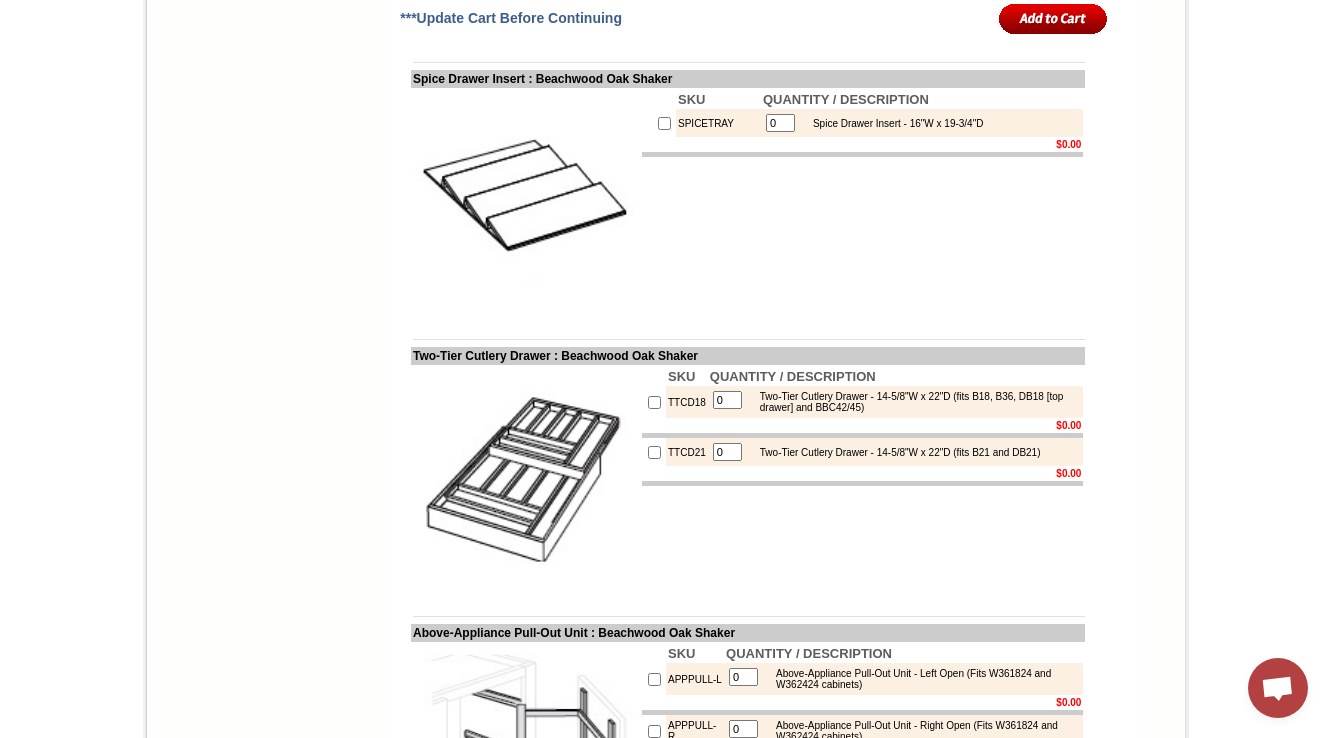 scroll, scrollTop: 2459, scrollLeft: 0, axis: vertical 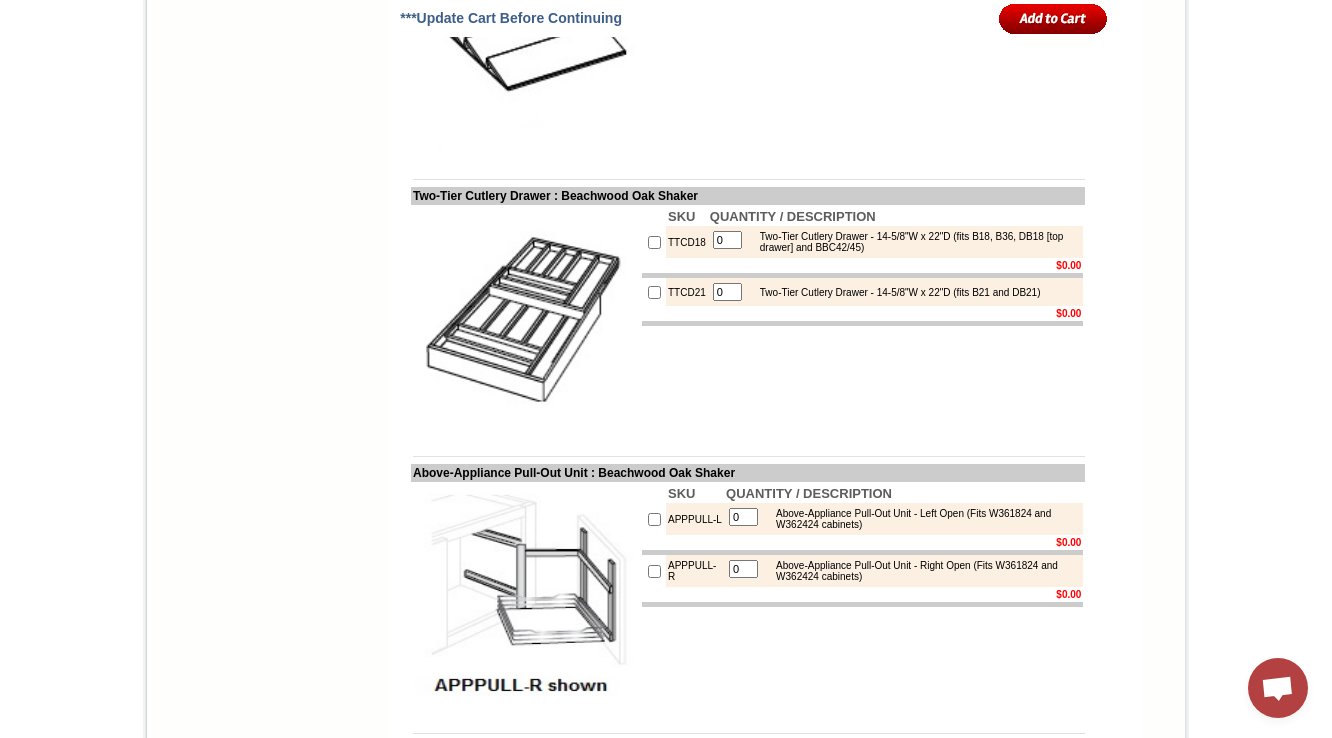 click on "TTCD18" at bounding box center [687, 242] 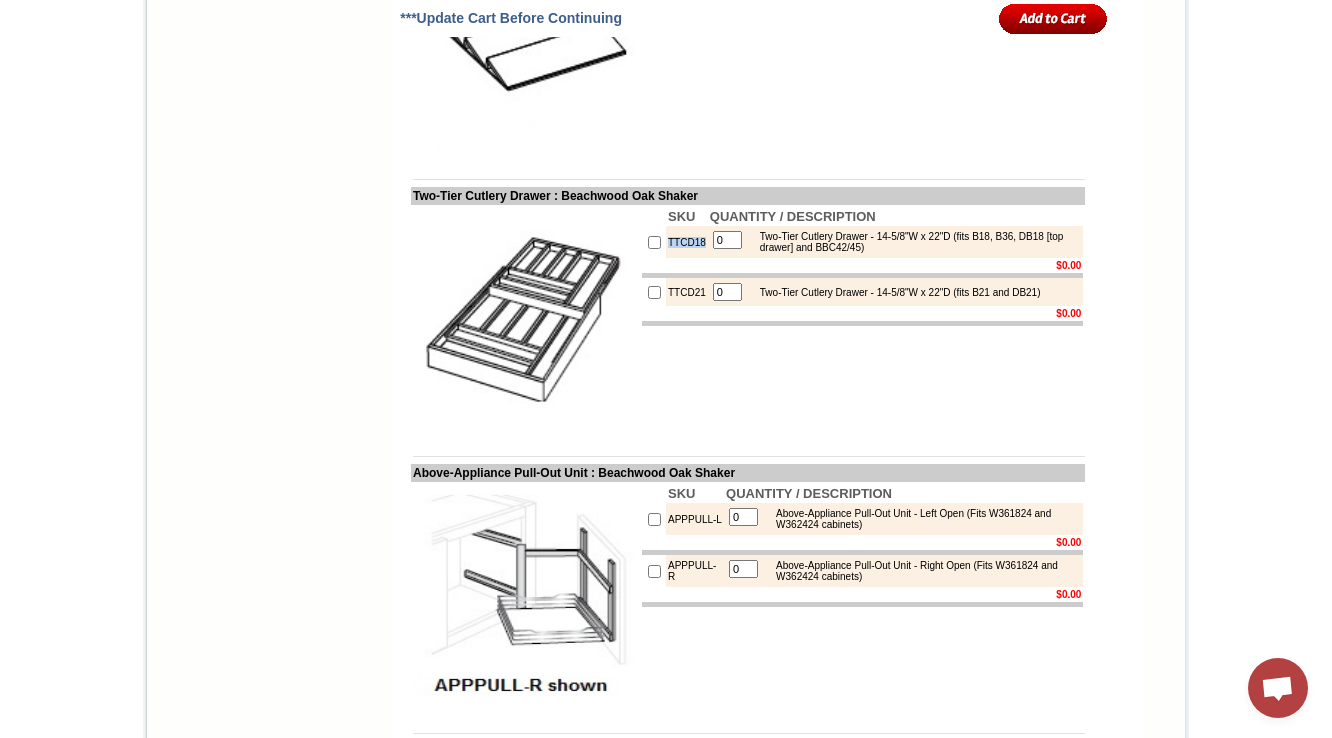 click on "TTCD18" at bounding box center [687, 242] 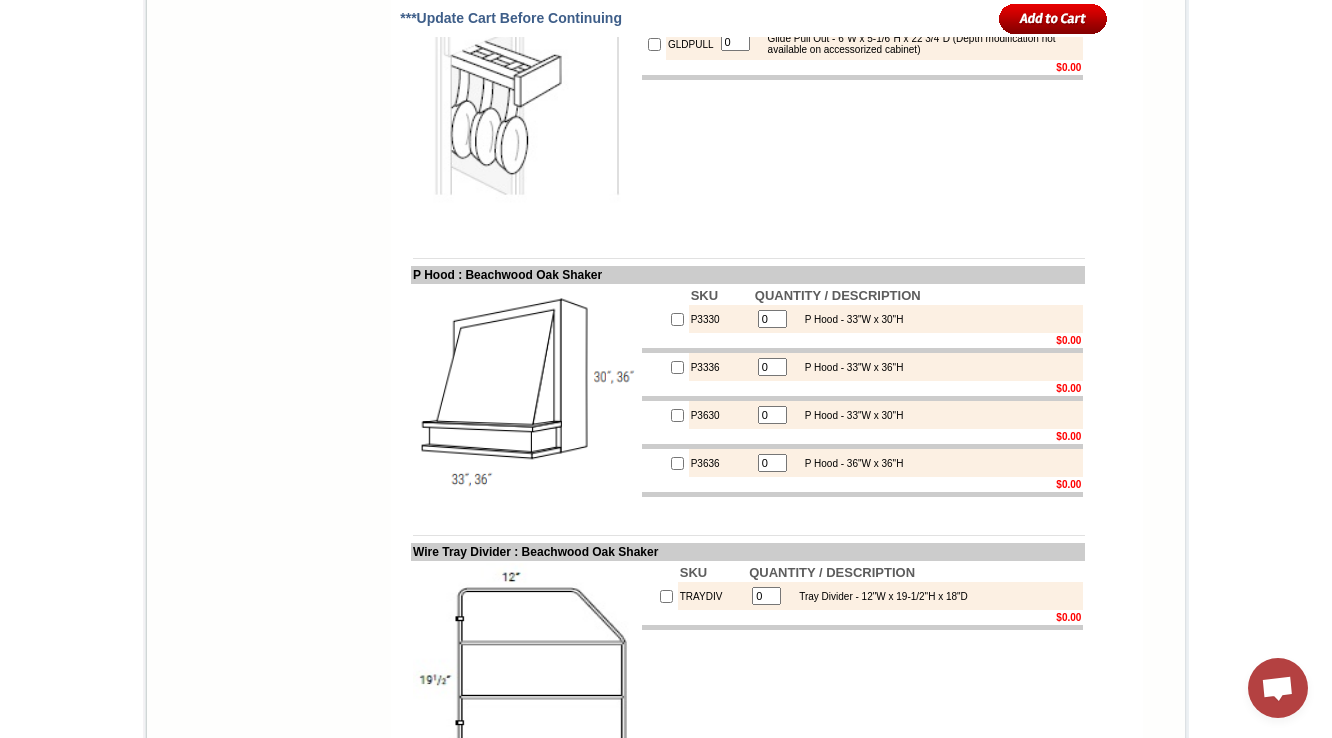 scroll, scrollTop: 12193, scrollLeft: 0, axis: vertical 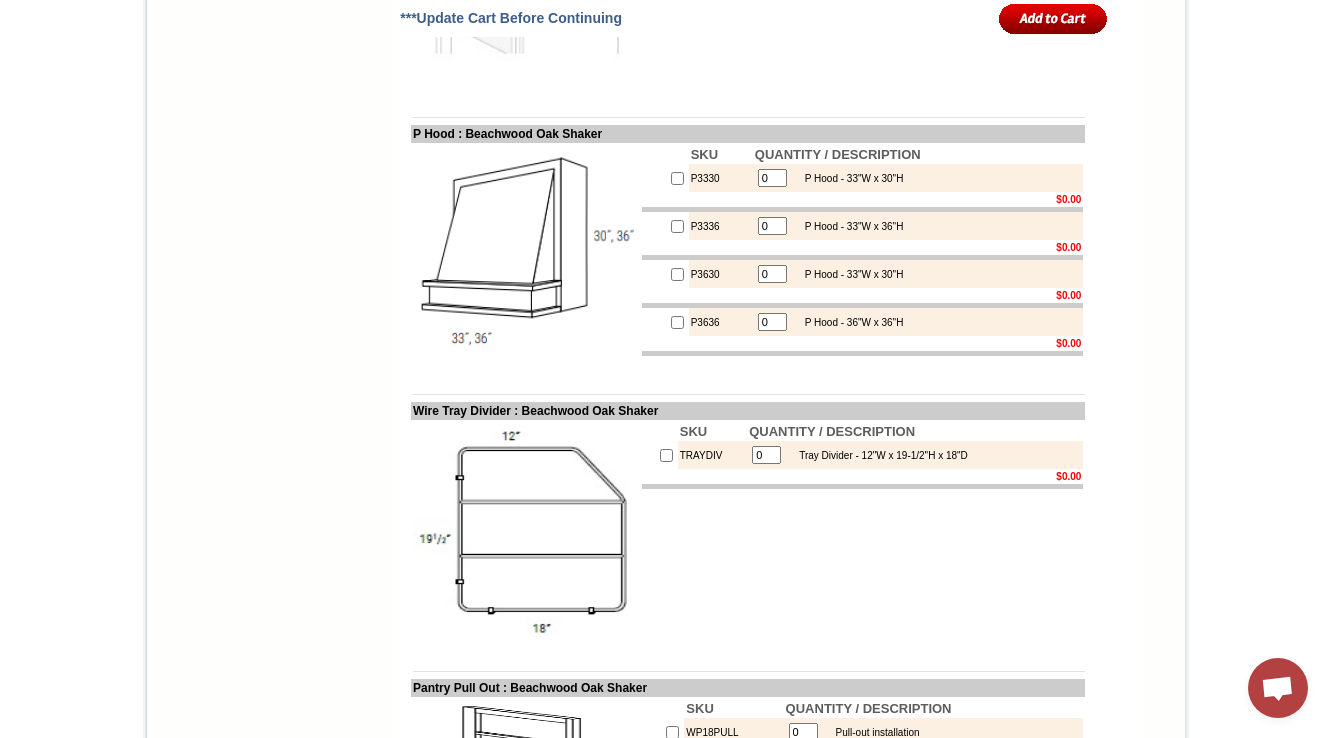 drag, startPoint x: 70, startPoint y: 214, endPoint x: 0, endPoint y: 769, distance: 559.397 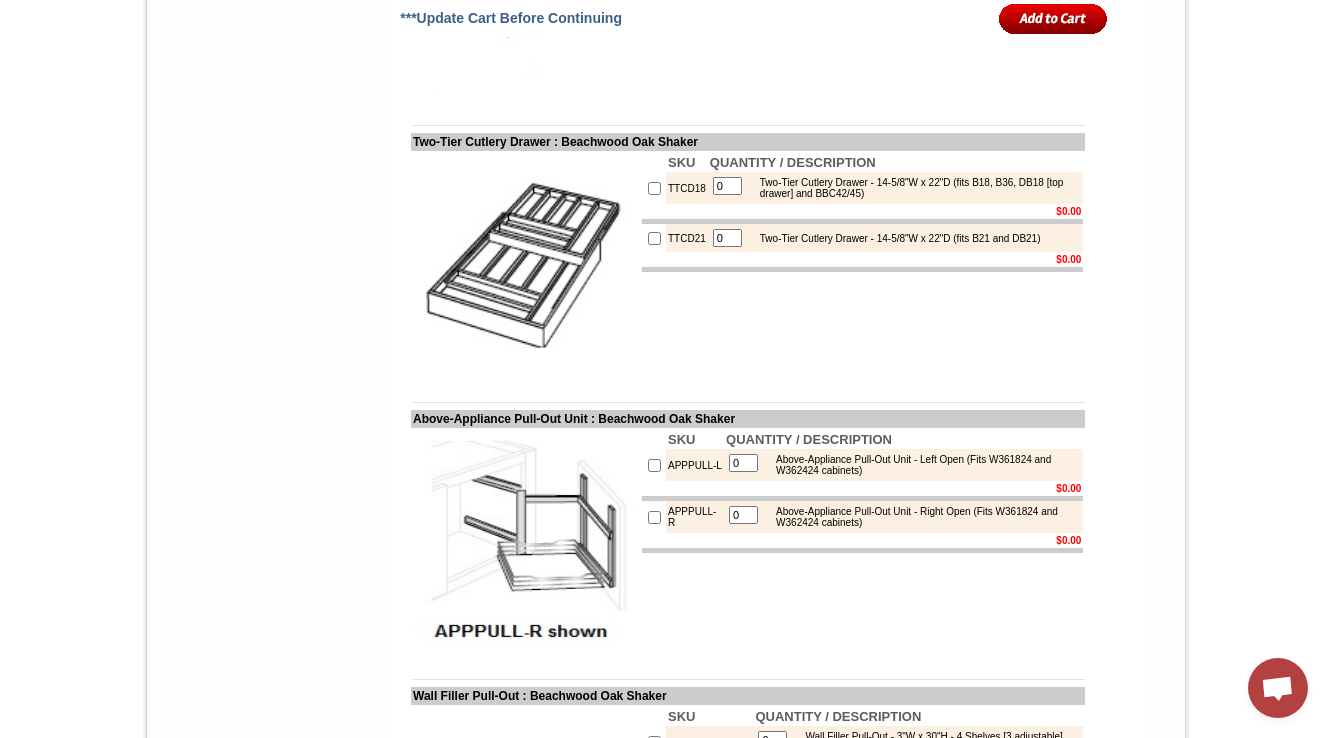 scroll, scrollTop: 2913, scrollLeft: 0, axis: vertical 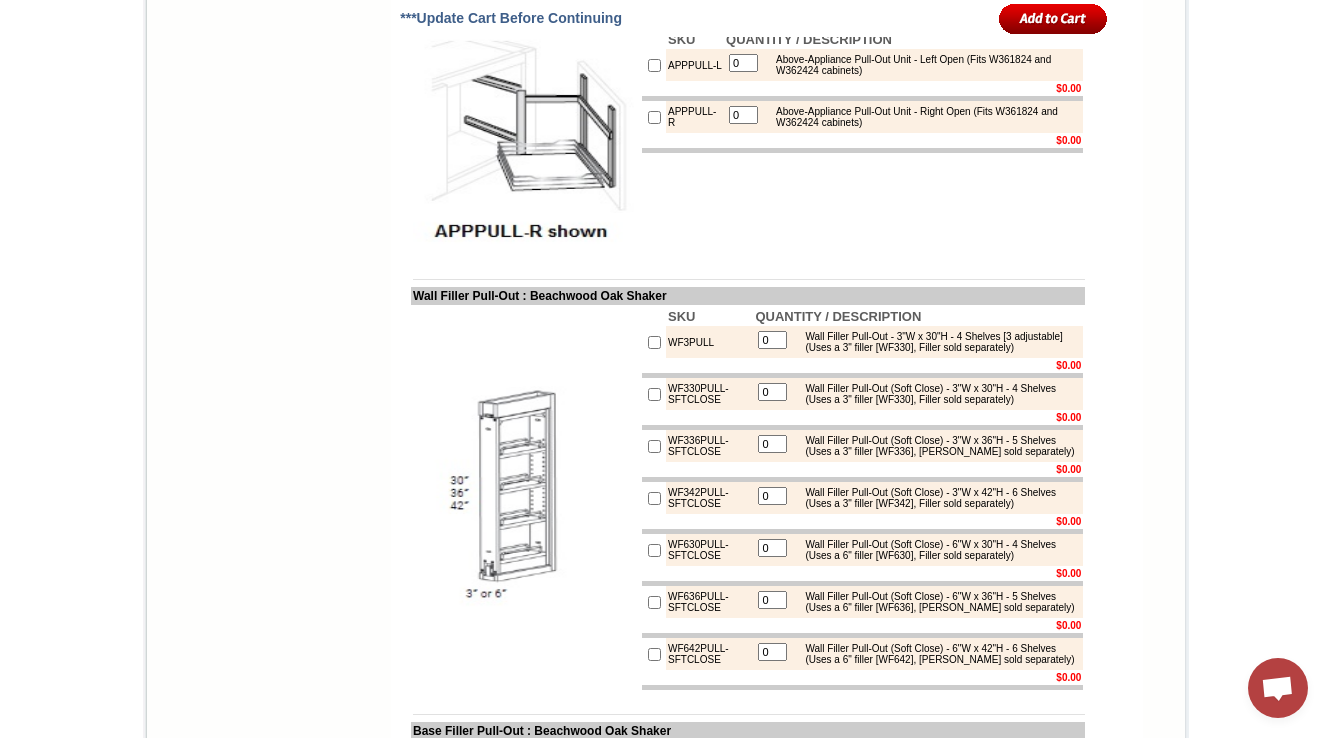 click on "APPPULL-L" at bounding box center [695, 65] 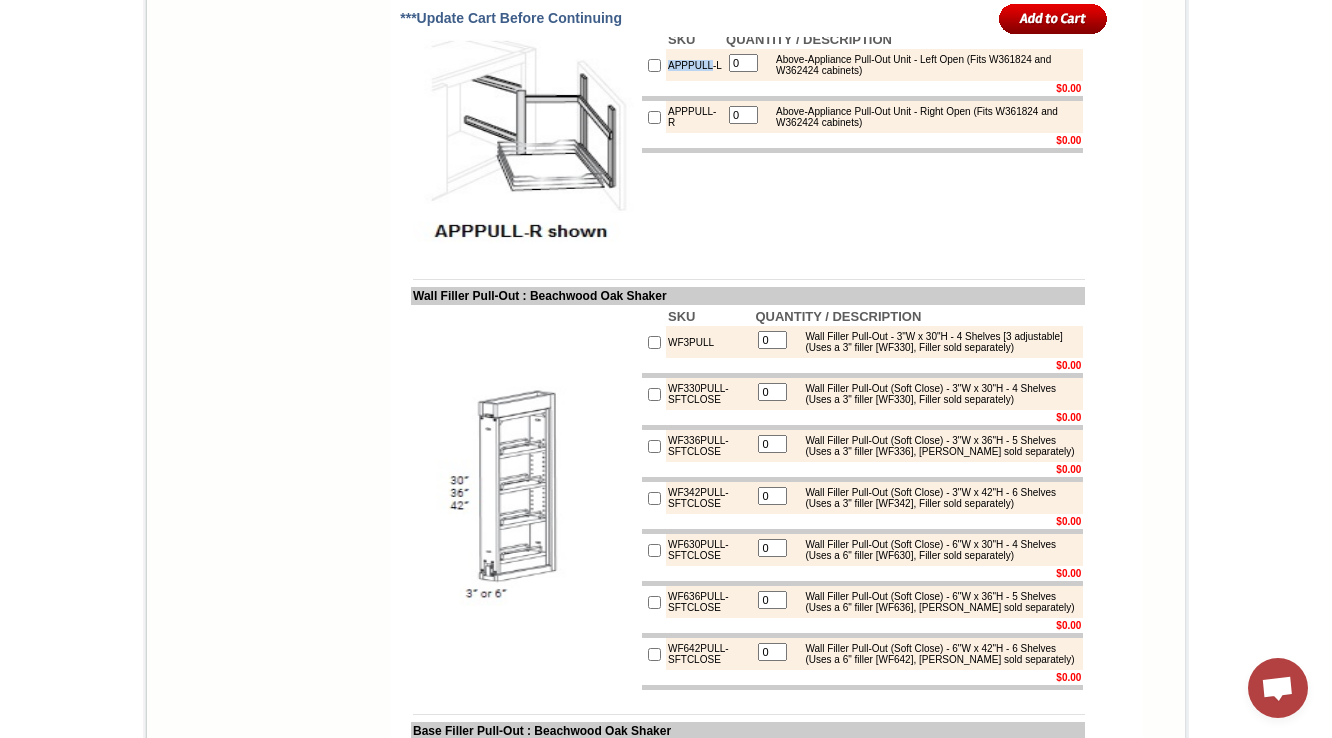 click on "APPPULL-L" at bounding box center [695, 65] 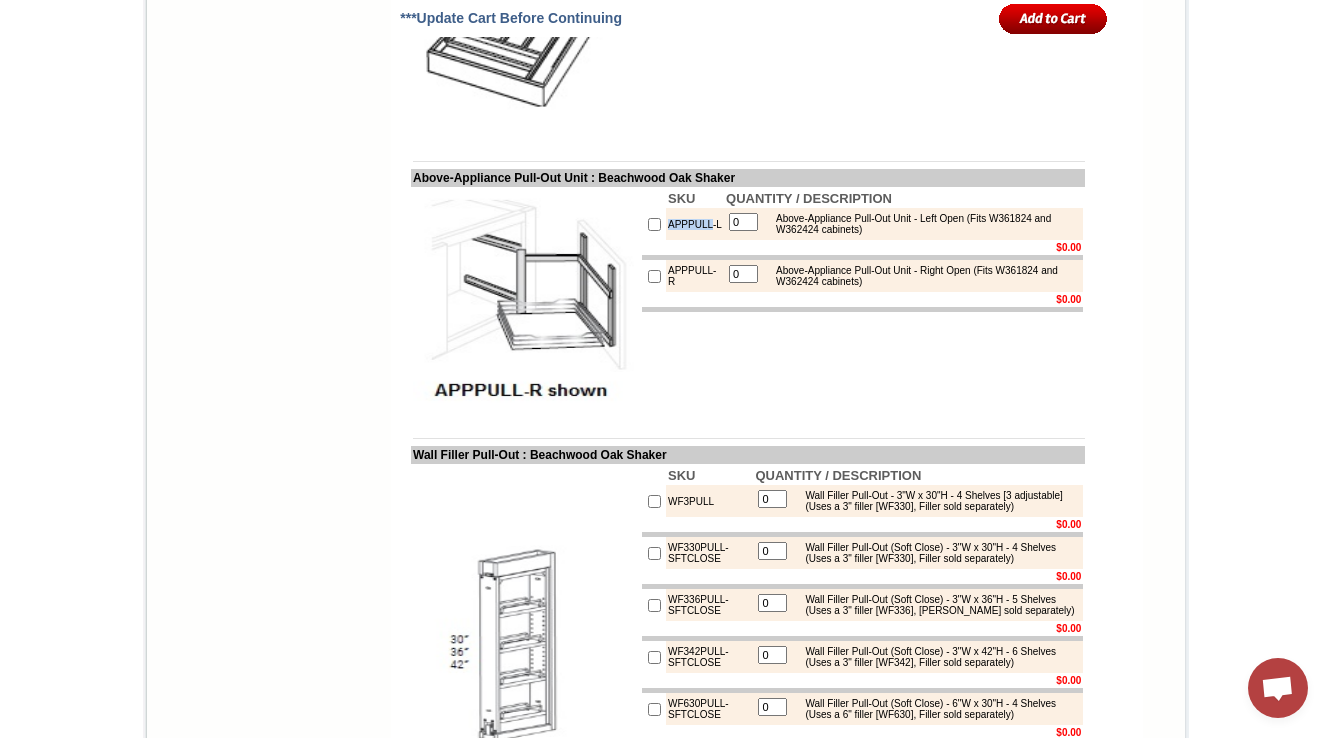 scroll, scrollTop: 2913, scrollLeft: 0, axis: vertical 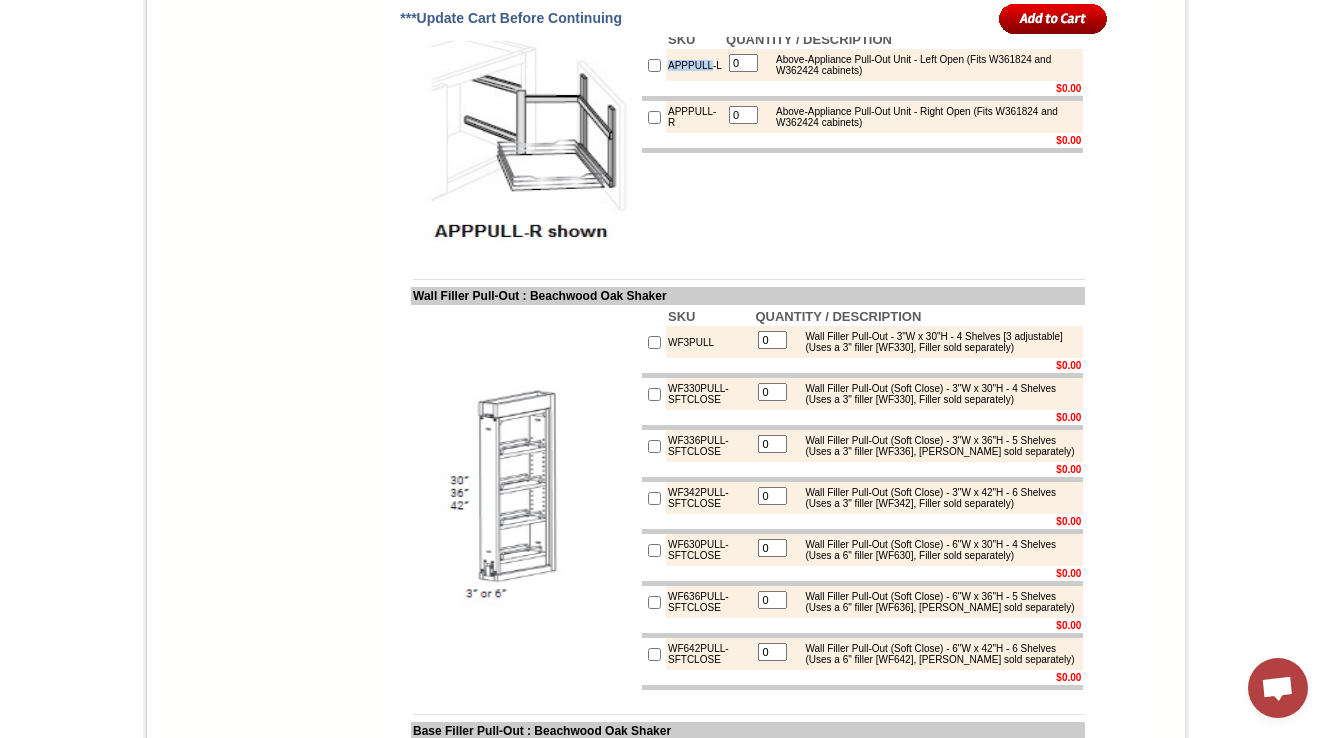click on "WF3PULL" at bounding box center [709, 342] 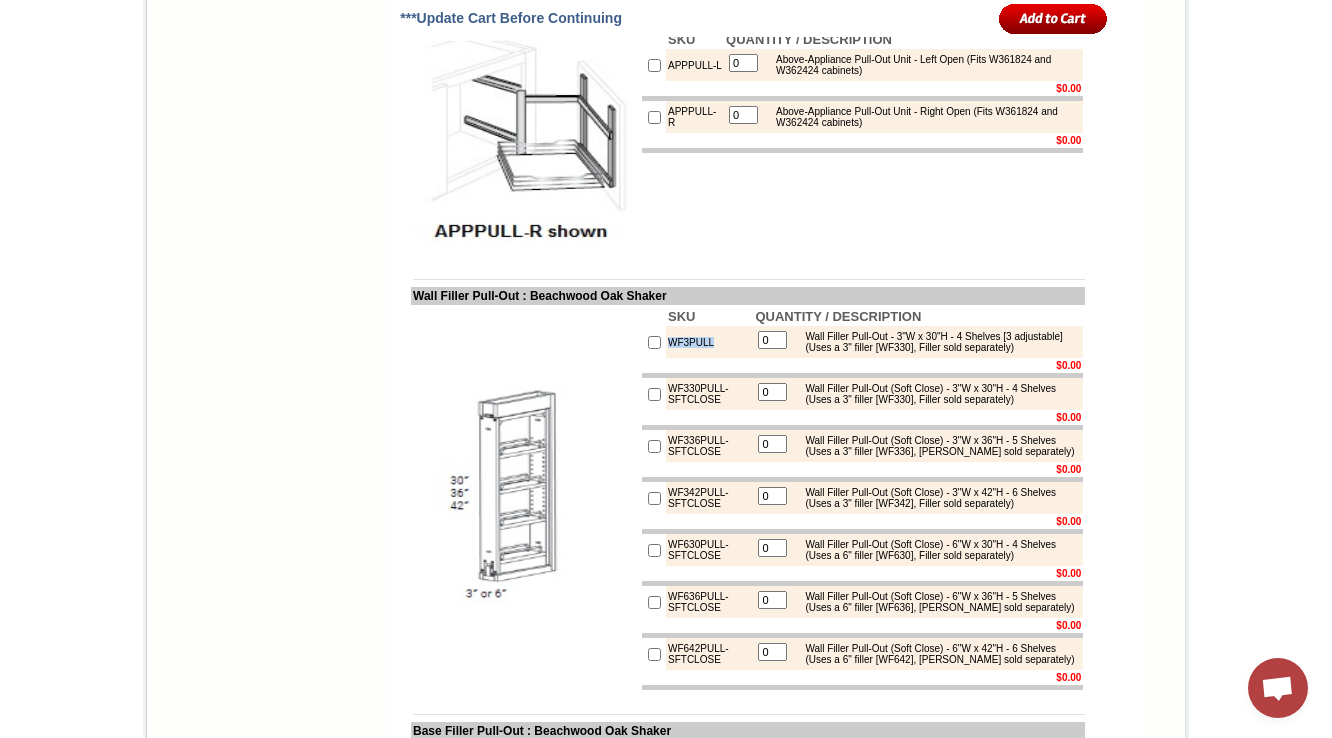 click on "WF3PULL" at bounding box center (709, 342) 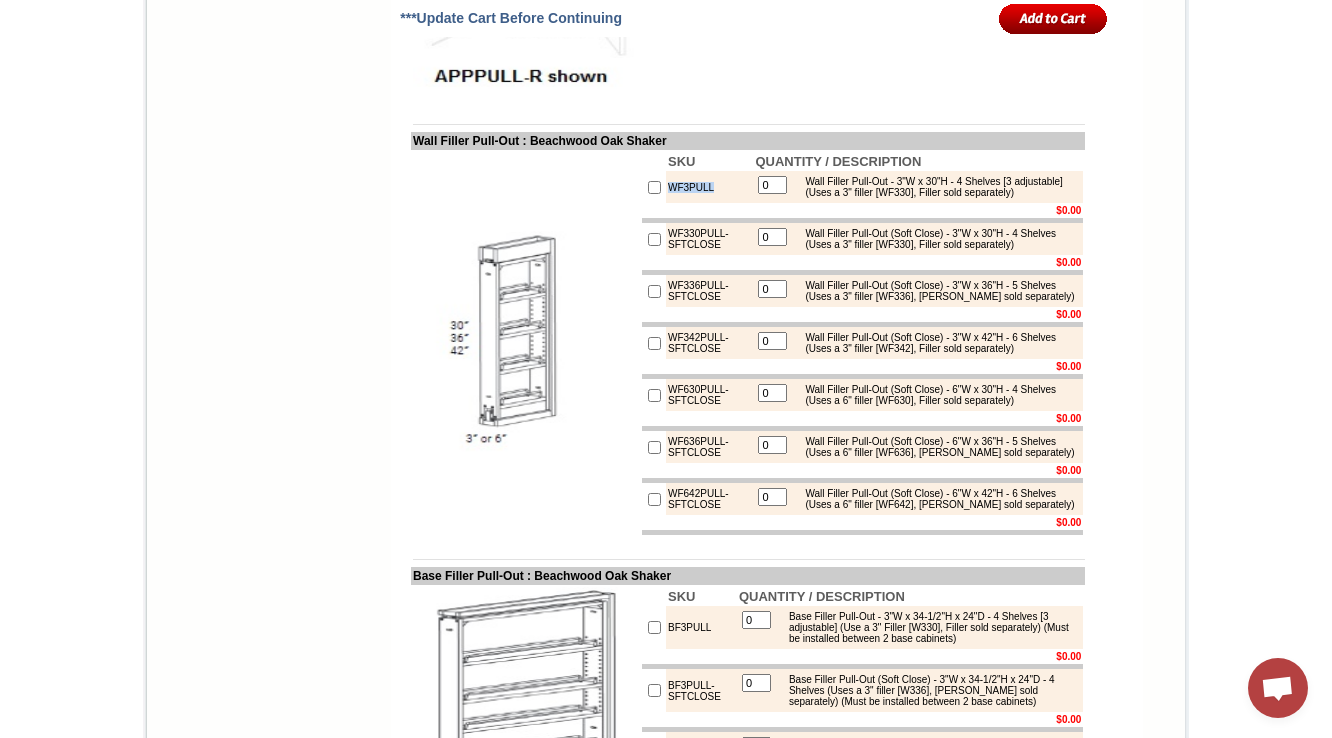 click at bounding box center [525, 343] 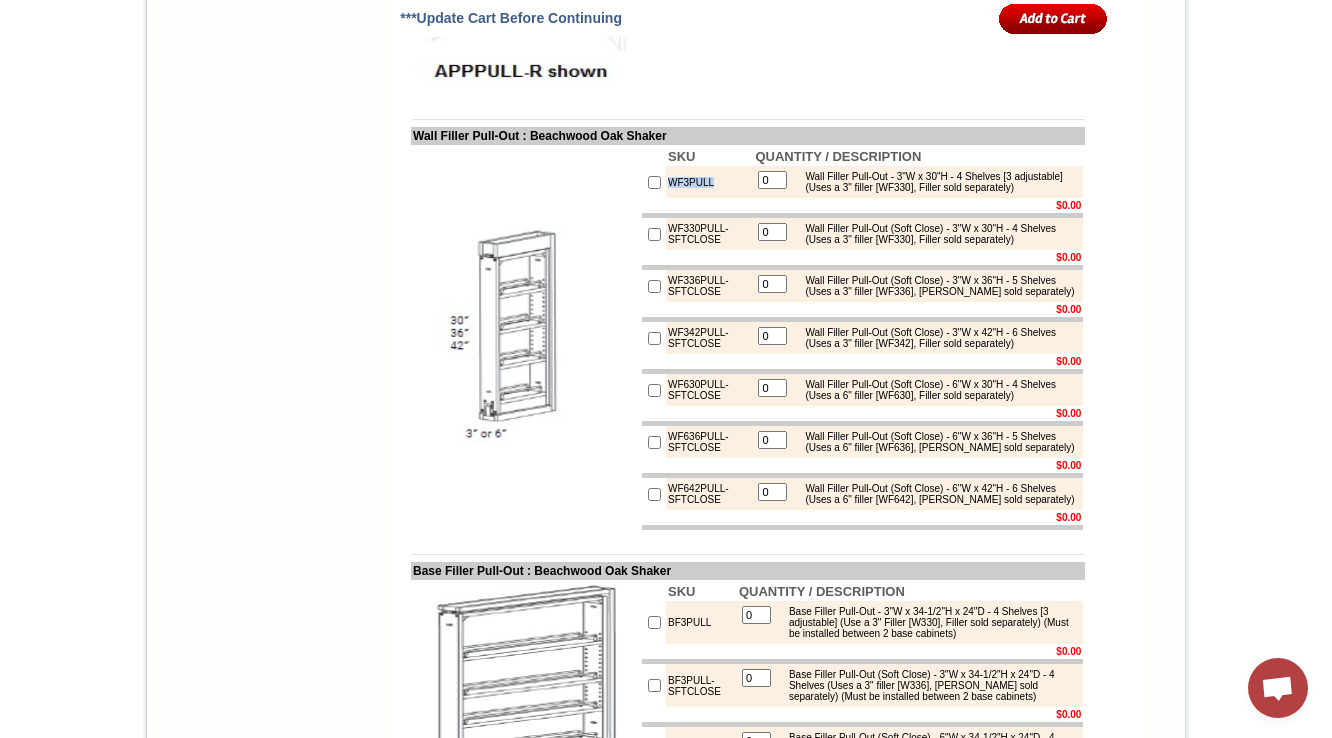 click on "WF3PULL" at bounding box center [709, 182] 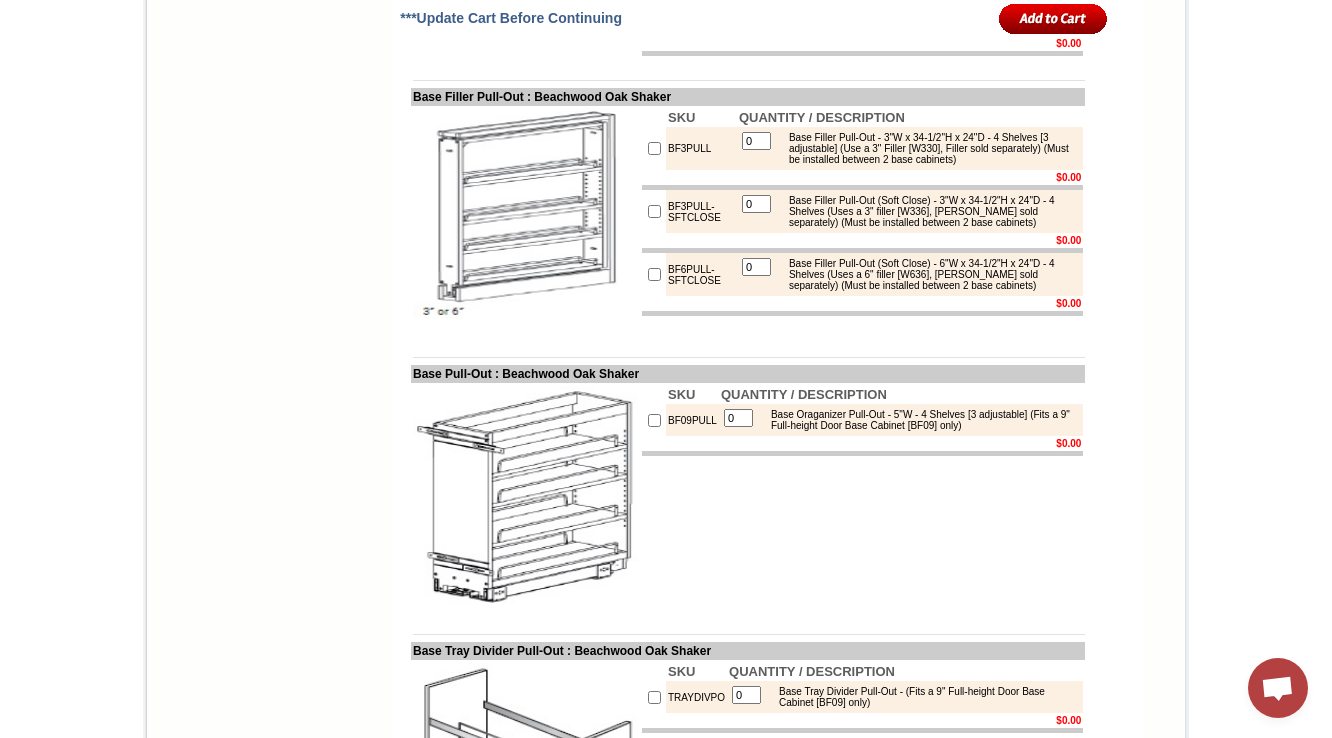 scroll, scrollTop: 3553, scrollLeft: 0, axis: vertical 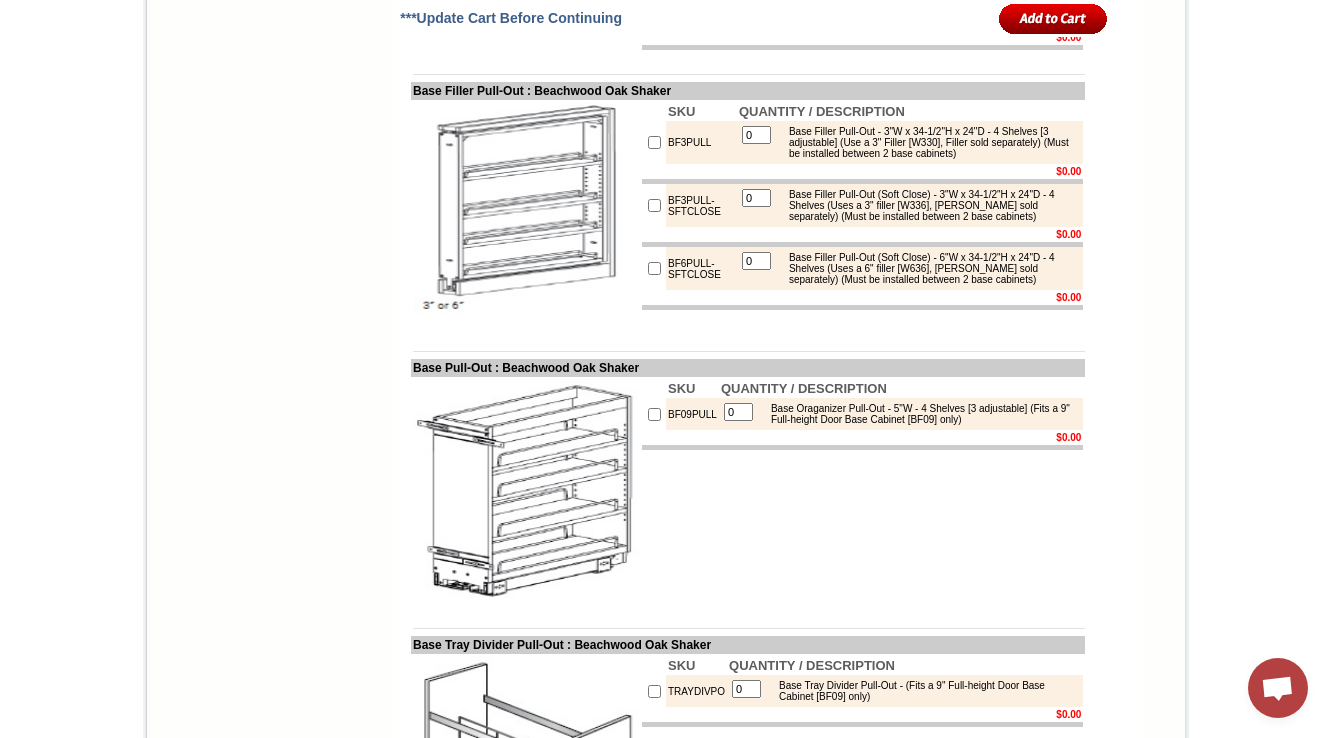 click on "BF3PULL" at bounding box center [701, 142] 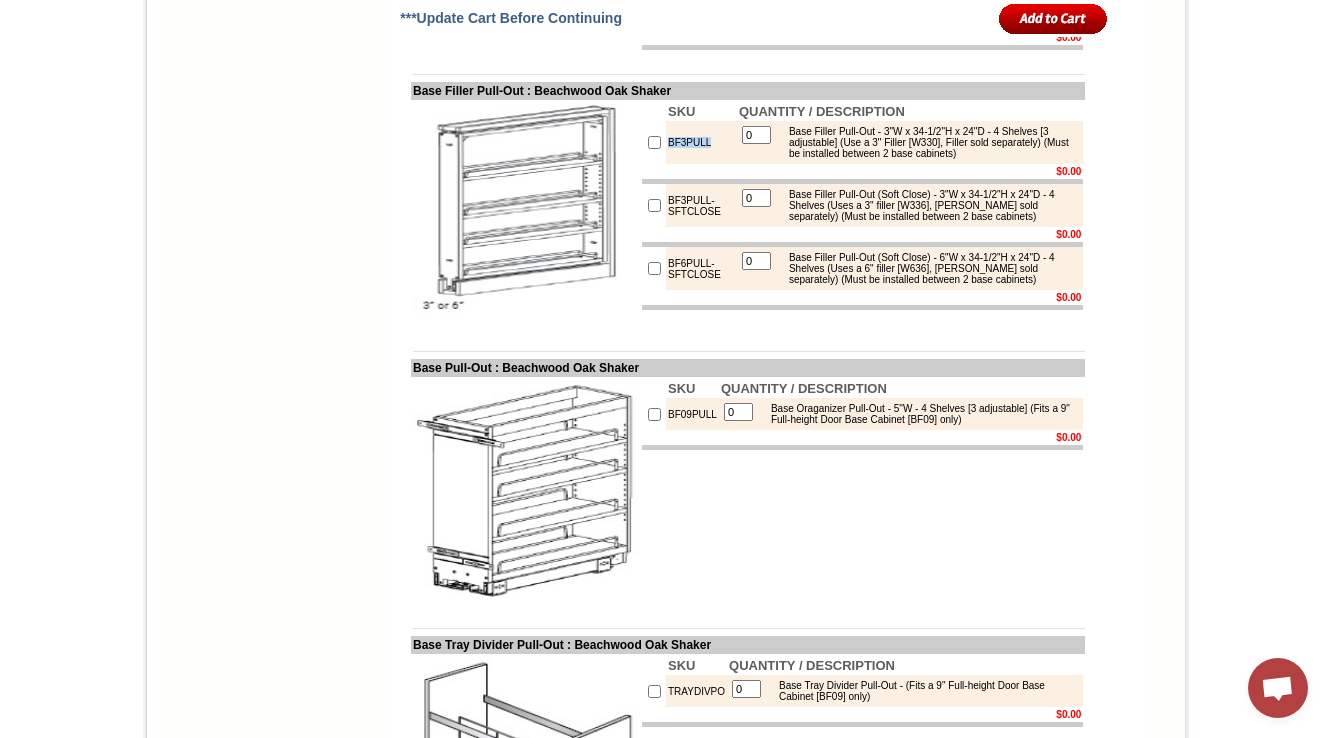 click on "BF3PULL" at bounding box center (701, 142) 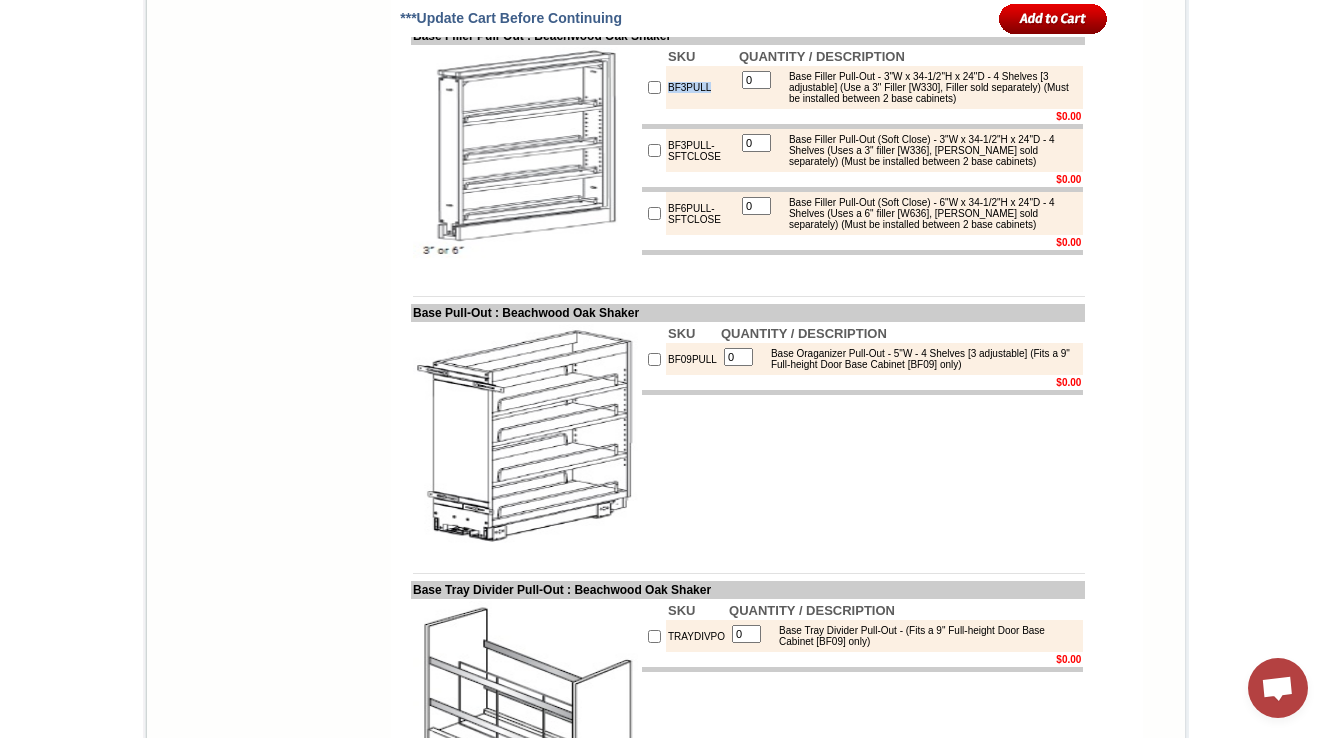 scroll, scrollTop: 3633, scrollLeft: 0, axis: vertical 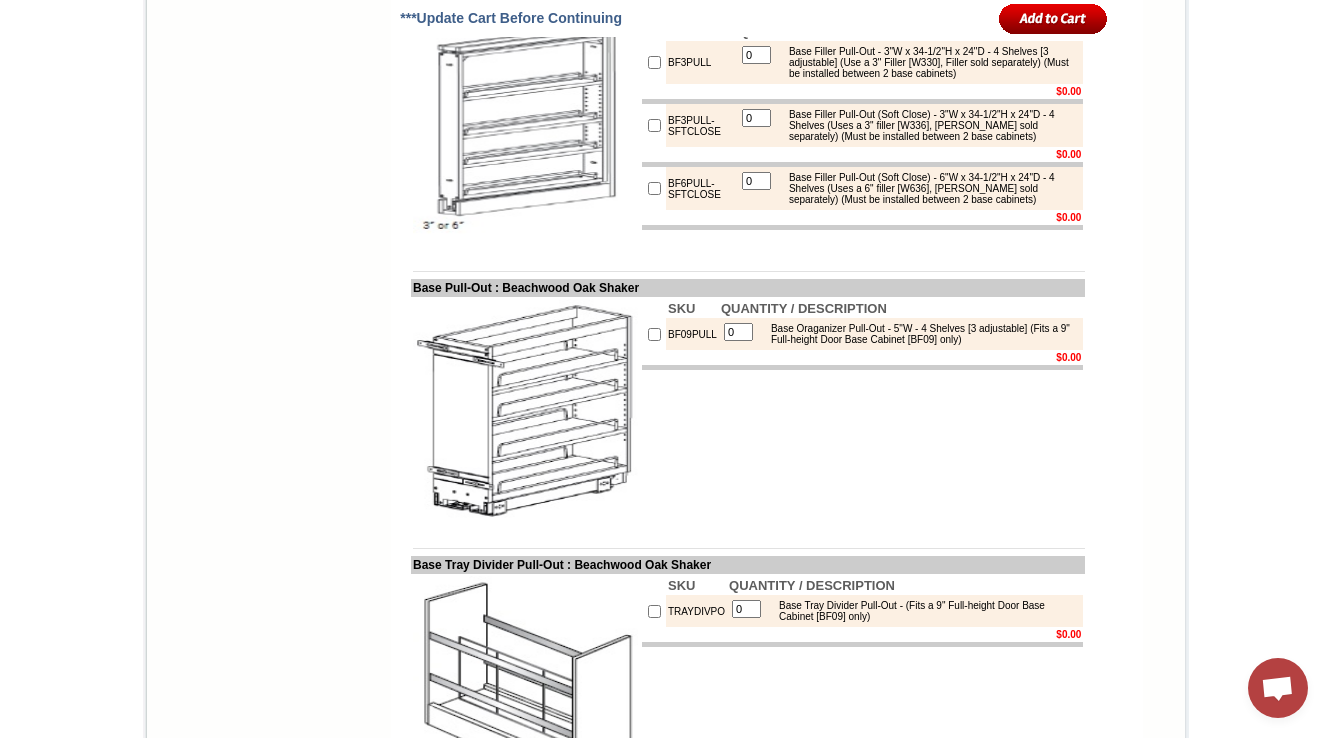 click on "Select Cabinet Style" at bounding box center (786, 3633) 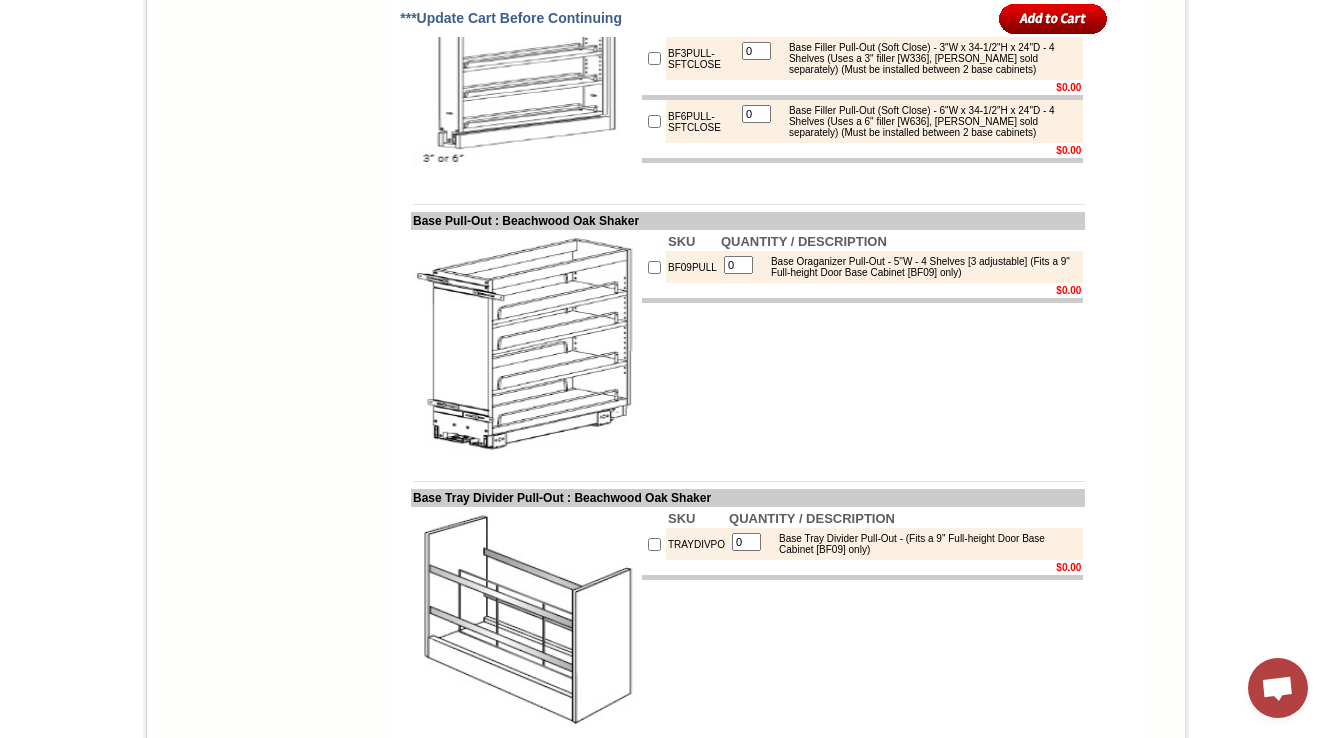 scroll, scrollTop: 3713, scrollLeft: 0, axis: vertical 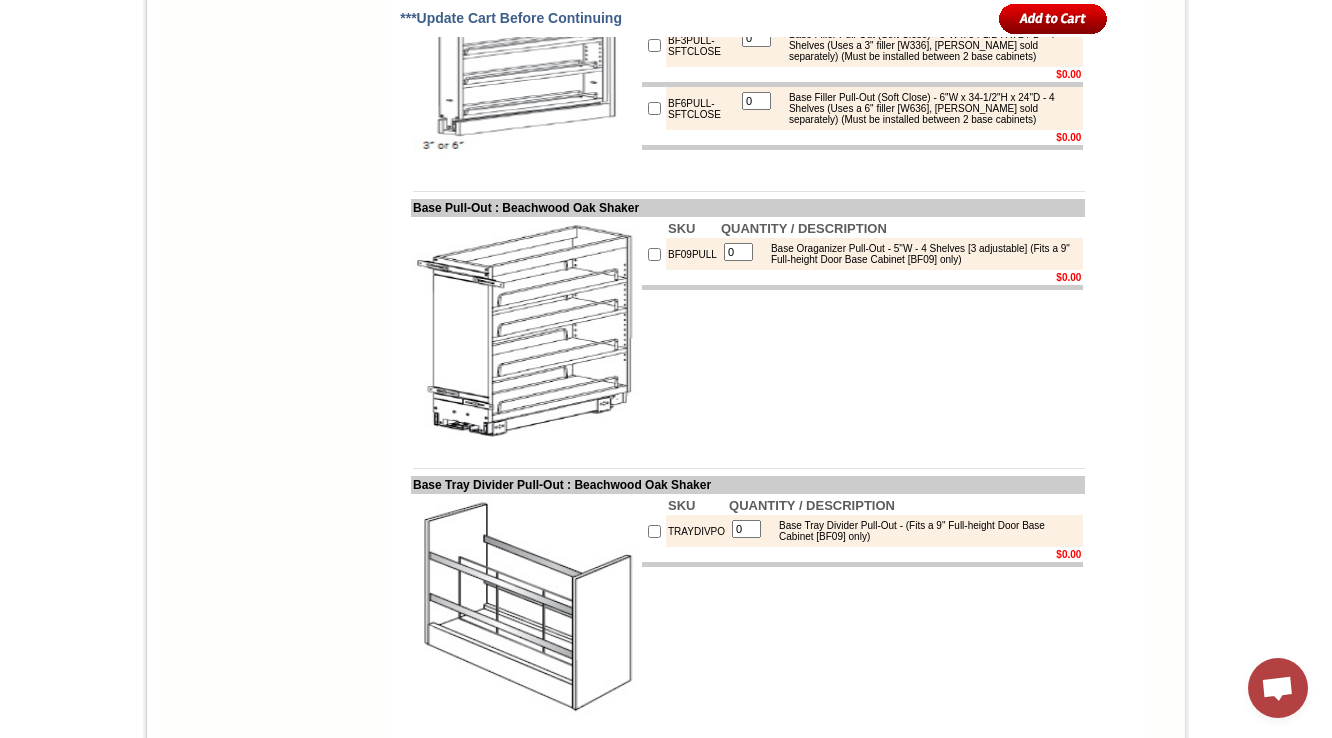 click on "BF09PULL" at bounding box center [692, 254] 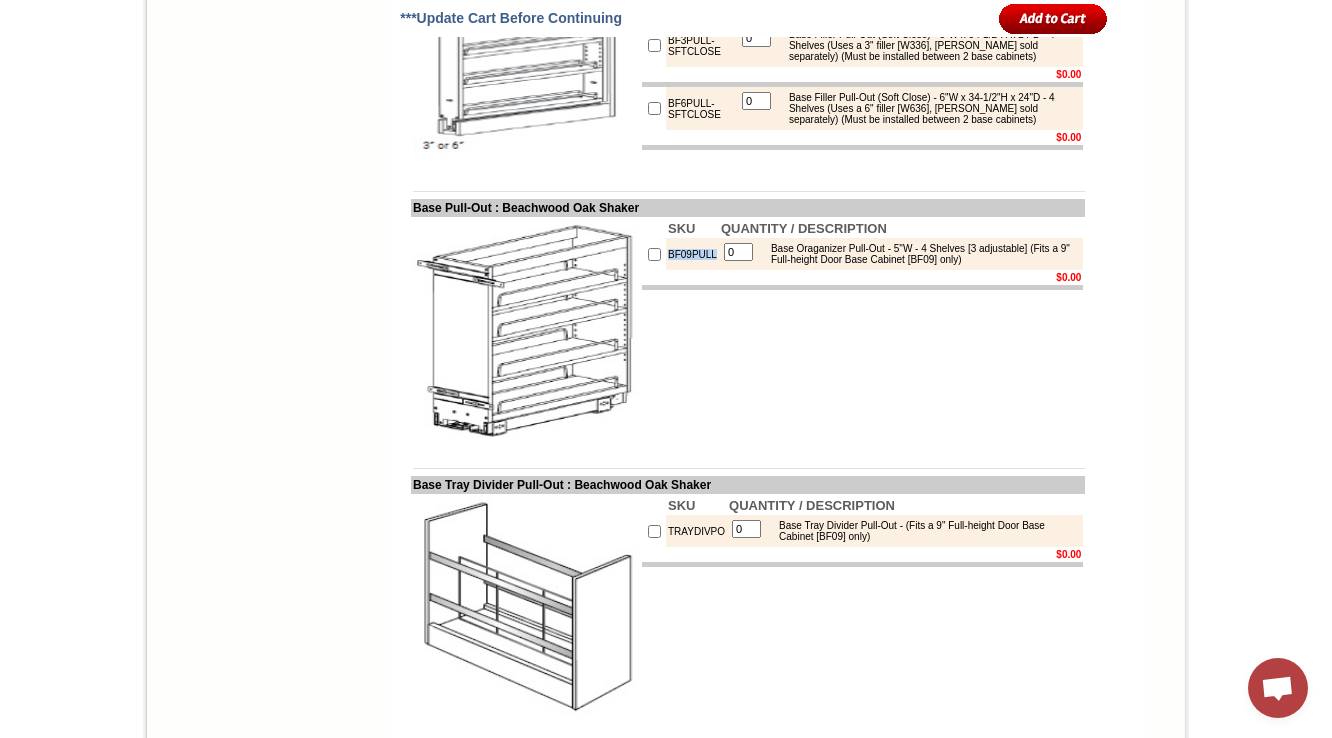 click on "BF09PULL" at bounding box center [692, 254] 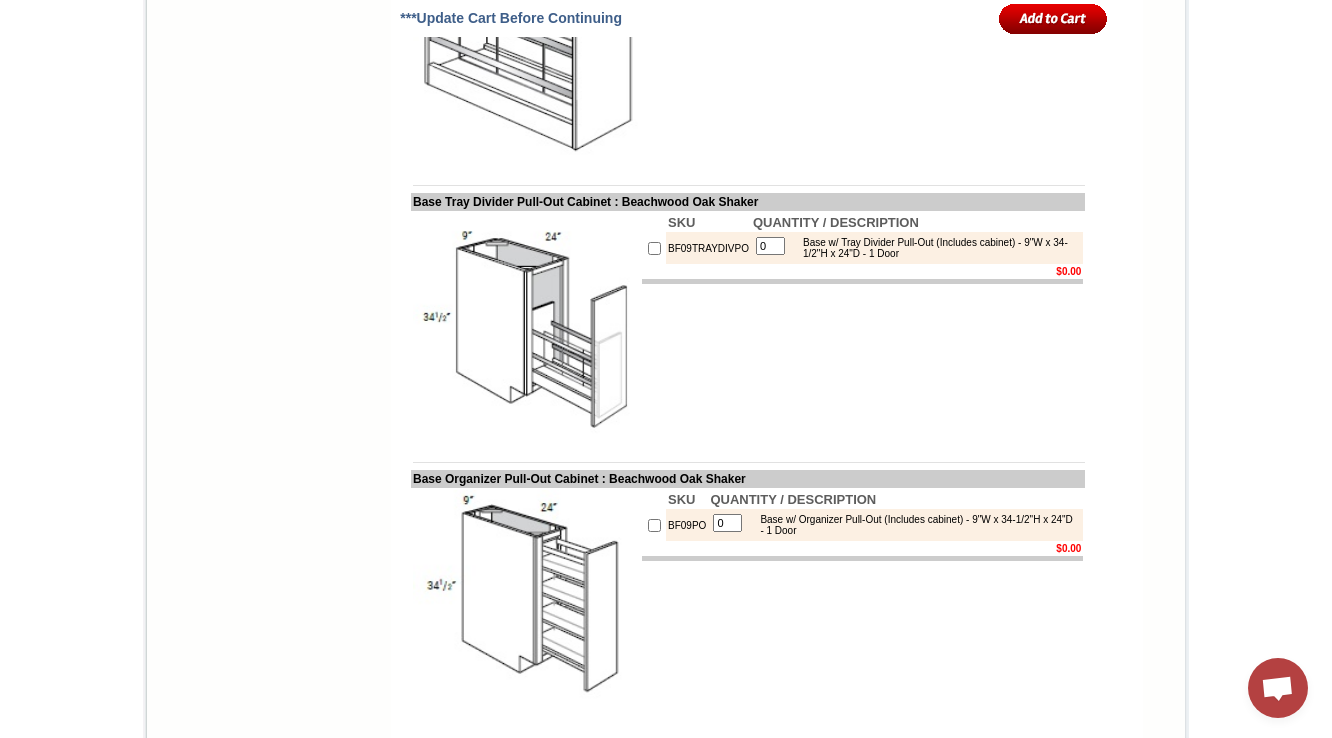 scroll, scrollTop: 4353, scrollLeft: 0, axis: vertical 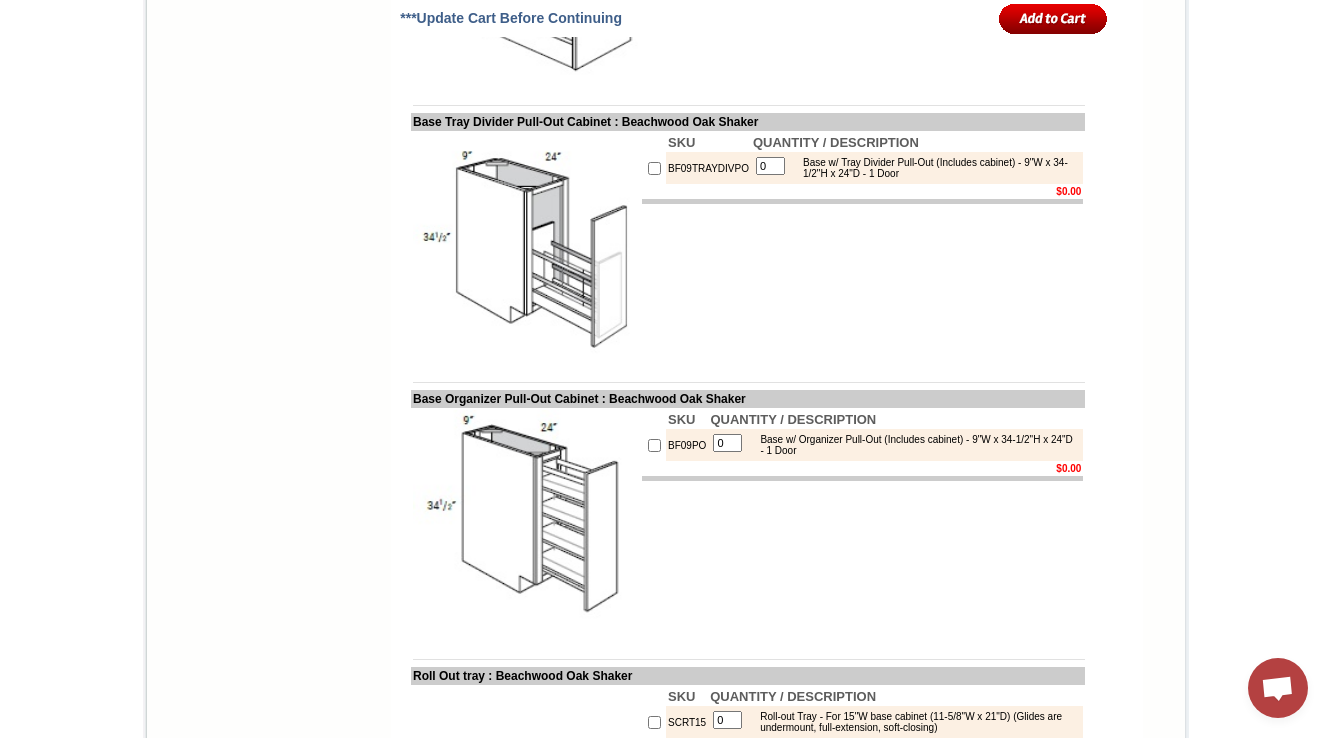 click on "BF09TRAYDIVPO" at bounding box center [708, 168] 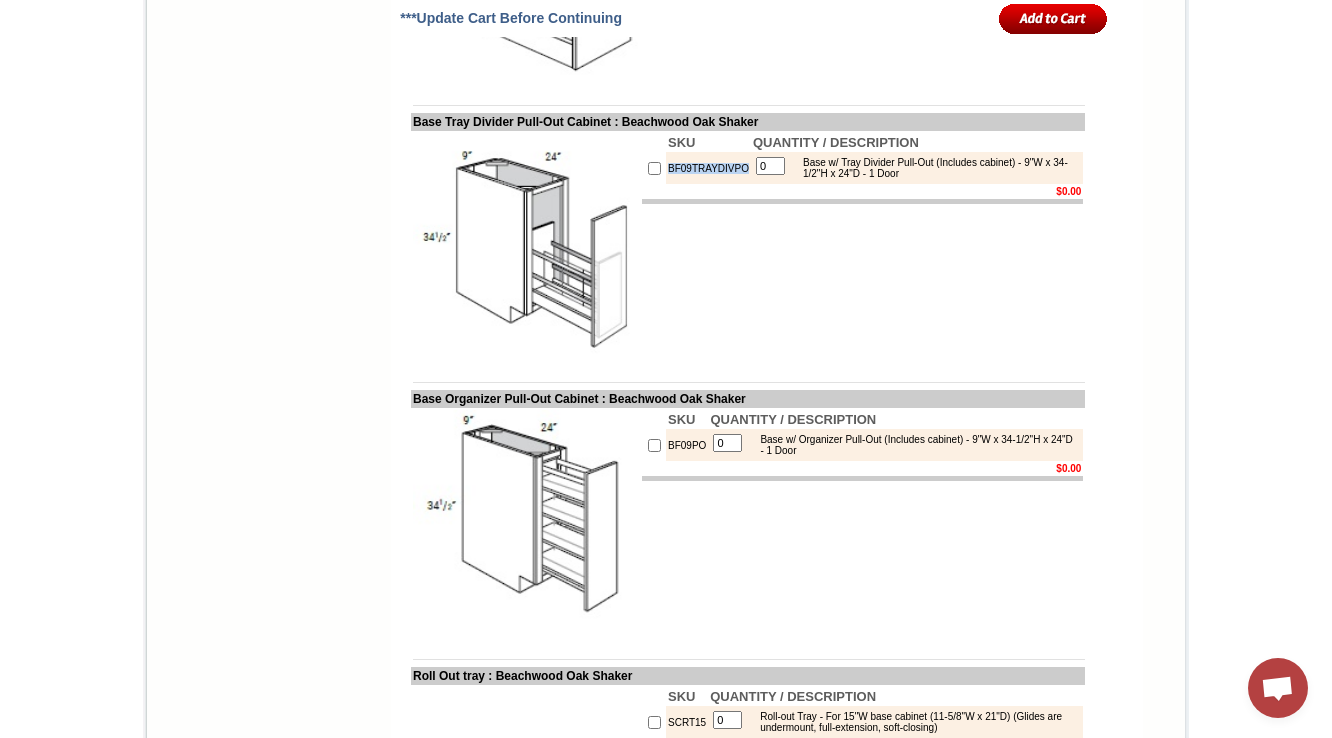 click on "BF09TRAYDIVPO" at bounding box center [708, 168] 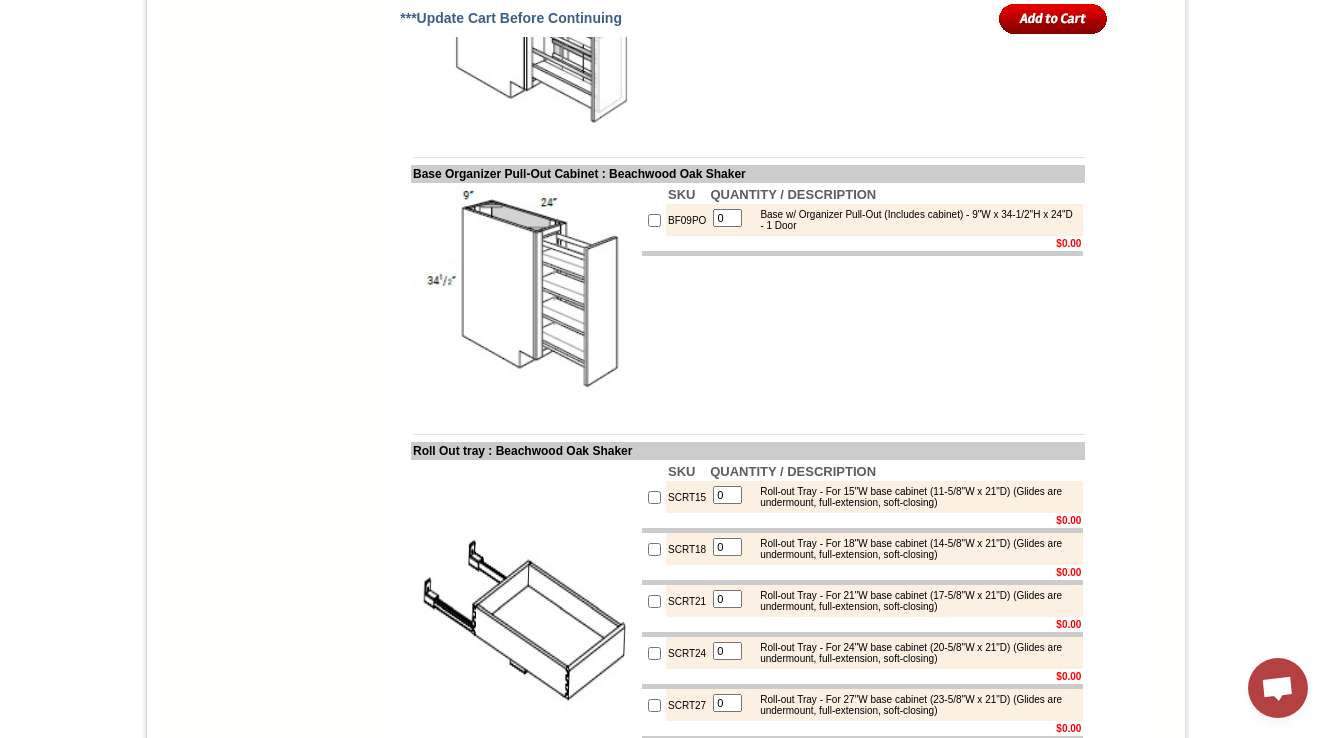 scroll, scrollTop: 4593, scrollLeft: 0, axis: vertical 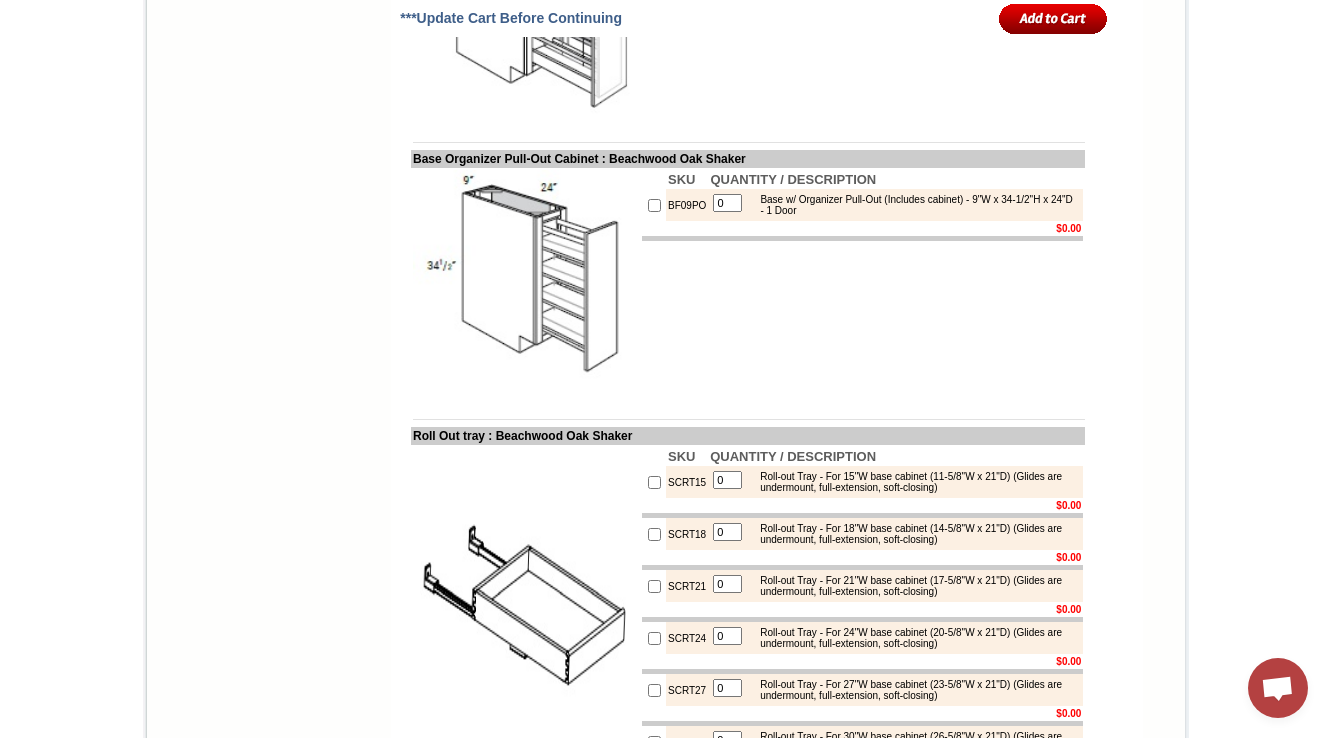 click on "BF09PO" at bounding box center (687, 205) 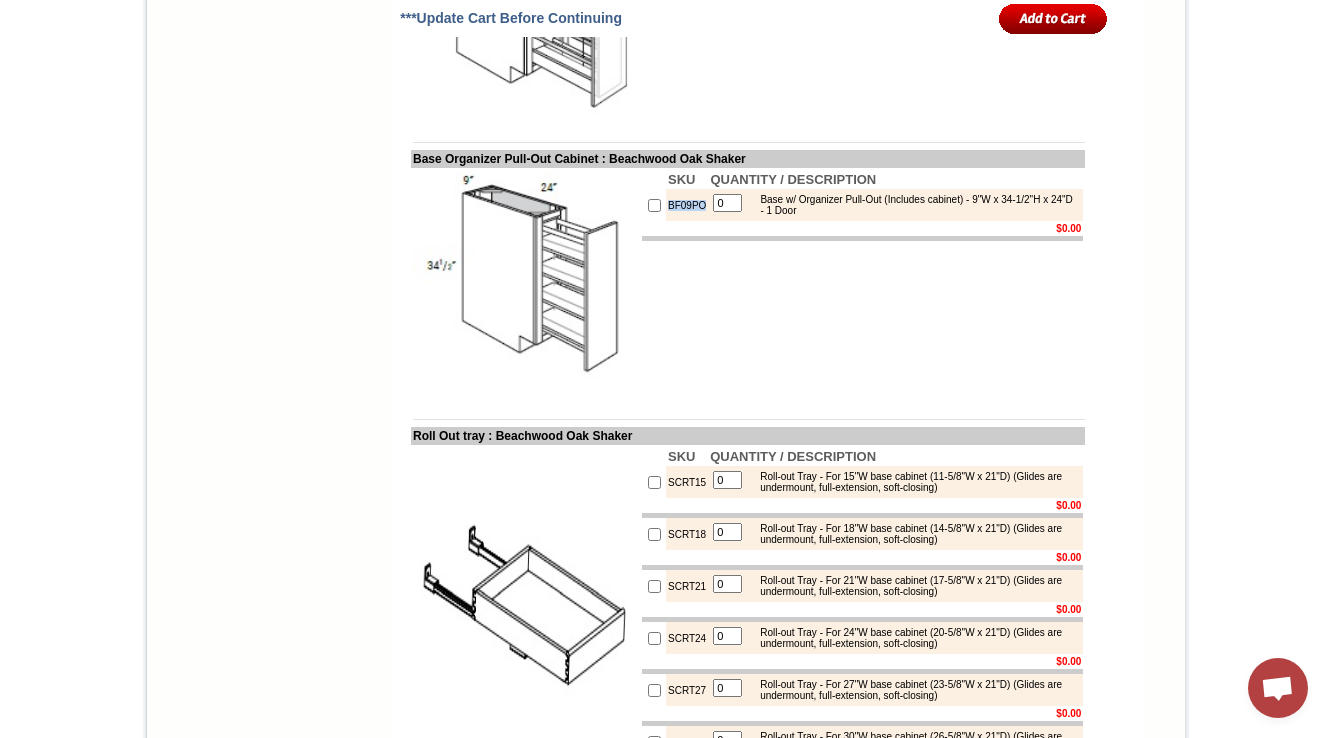 click on "BF09PO" at bounding box center (687, 205) 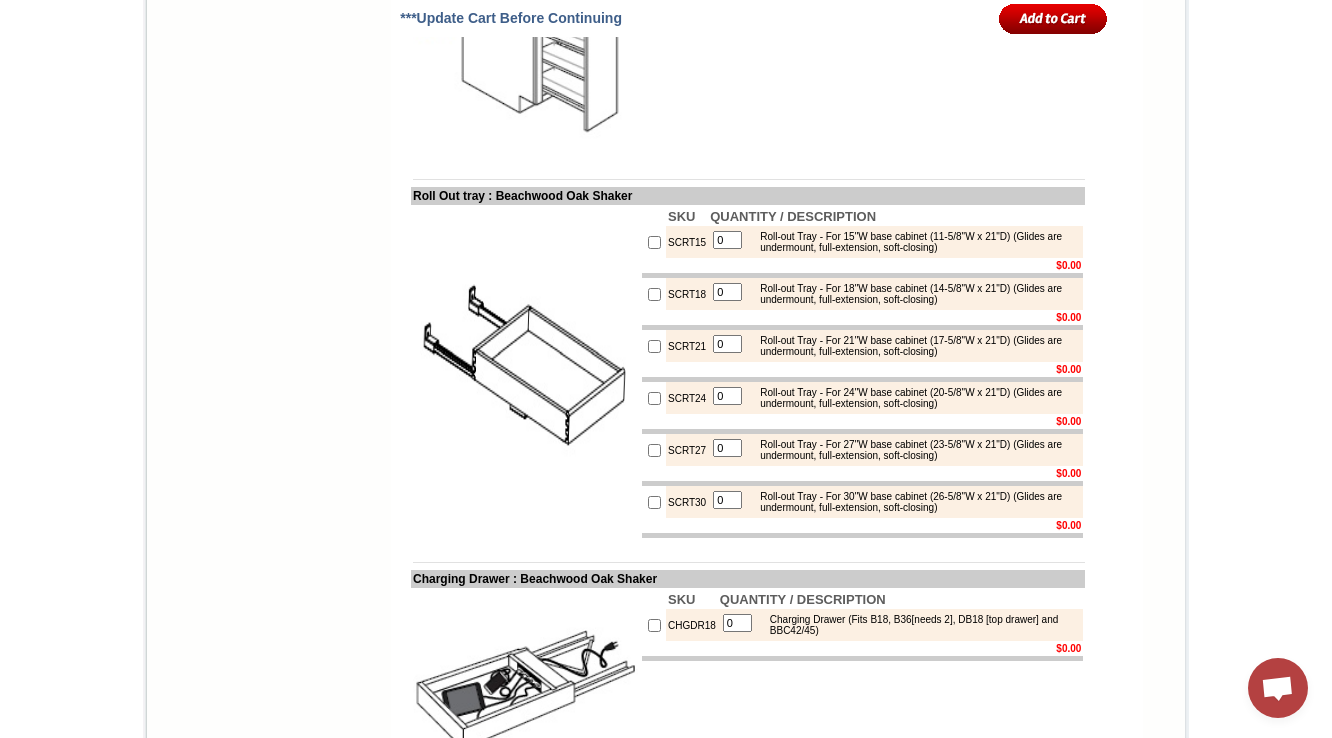 scroll, scrollTop: 4993, scrollLeft: 0, axis: vertical 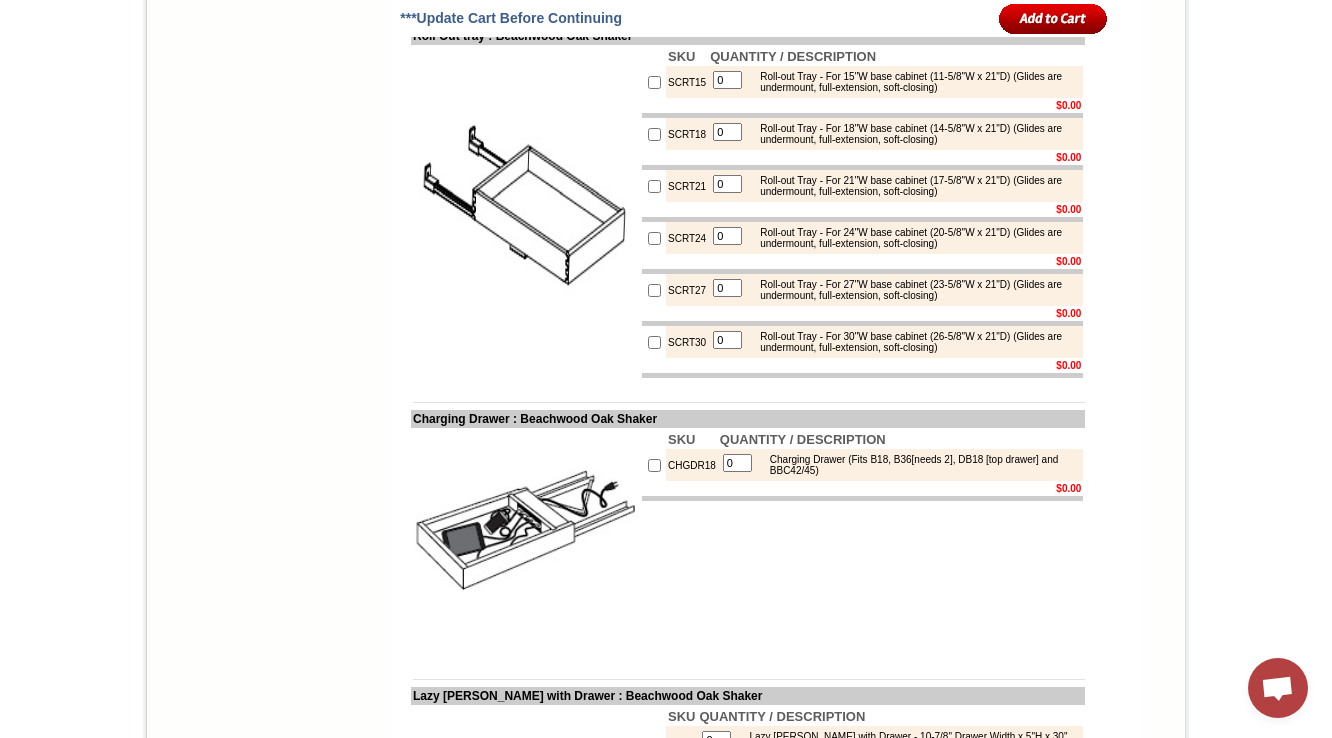 click on "SCRT15" at bounding box center [687, 82] 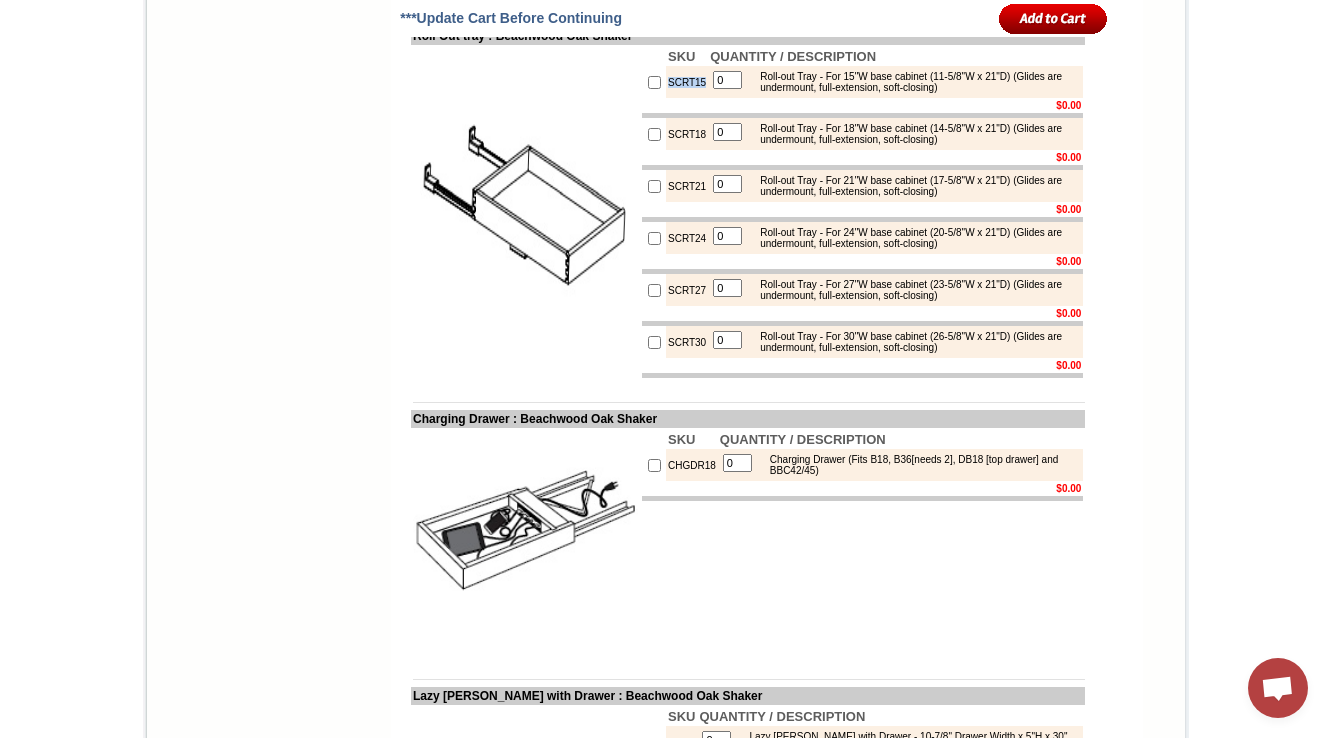 click on "SCRT15" at bounding box center (687, 82) 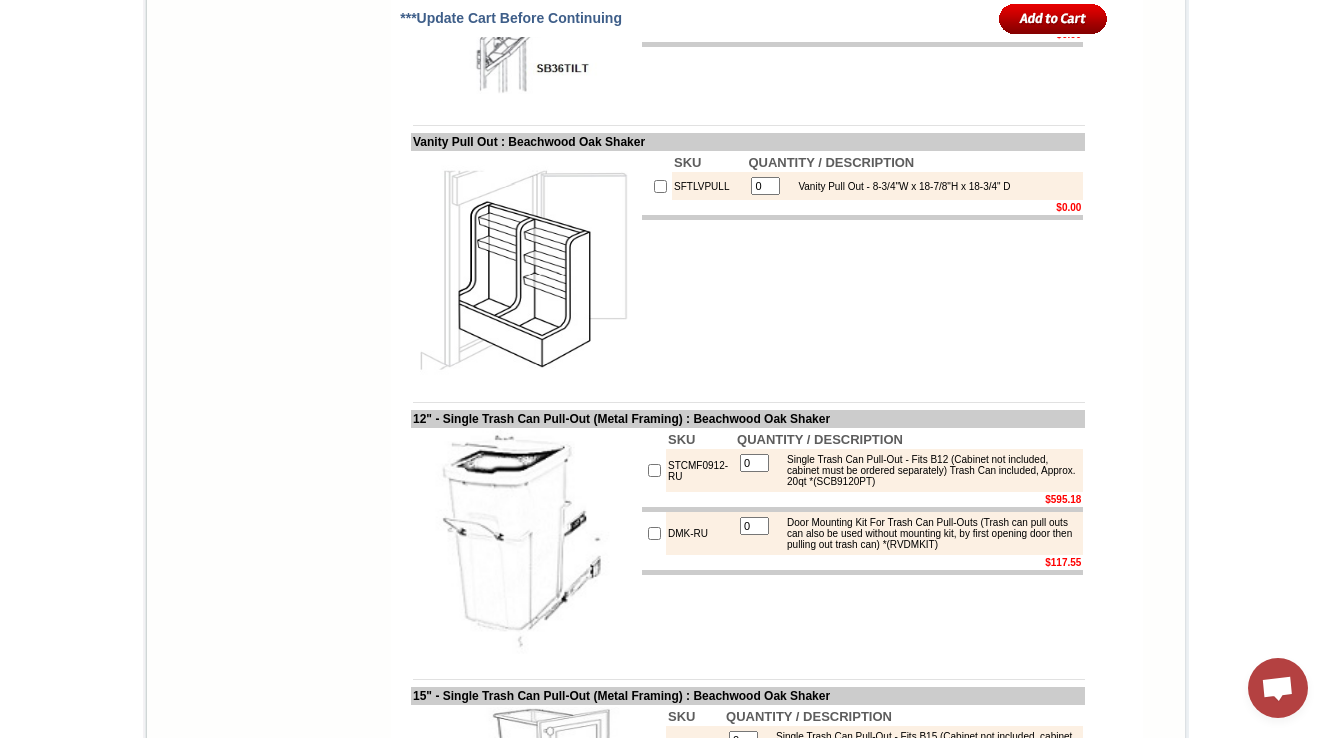 scroll, scrollTop: 6102, scrollLeft: 0, axis: vertical 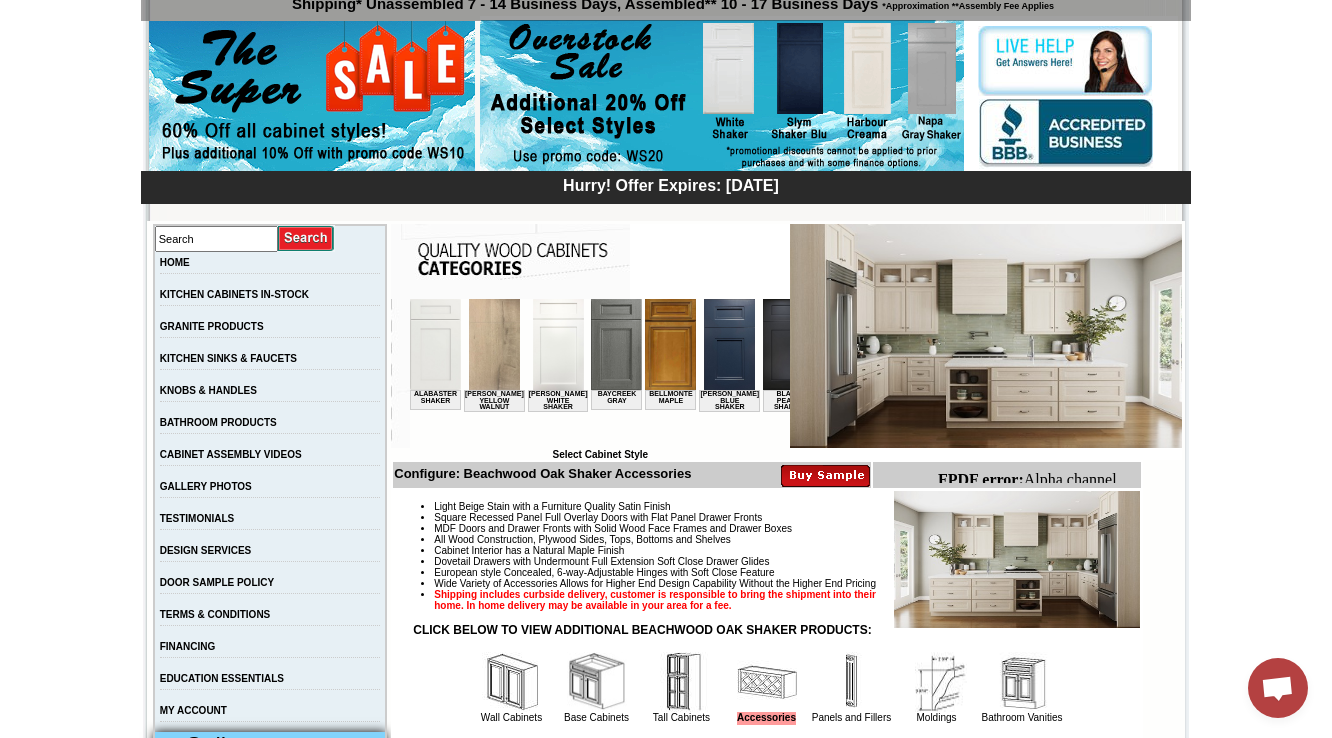click on "1-888-620-7932
Contact Us   Find a Store   Send Us a Design   View Cart
Shipping* Unassembled 7 - 14 Business Days, Assembled** 10 - 17 Business Days
*Approximation **Assembly Fee Applies
Hurry! Offer Expires: Friday July 18th, 2025
Search
HOME
KITCHEN CABINETS IN-STOCK
GRANITE PRODUCTS" at bounding box center [666, 7225] 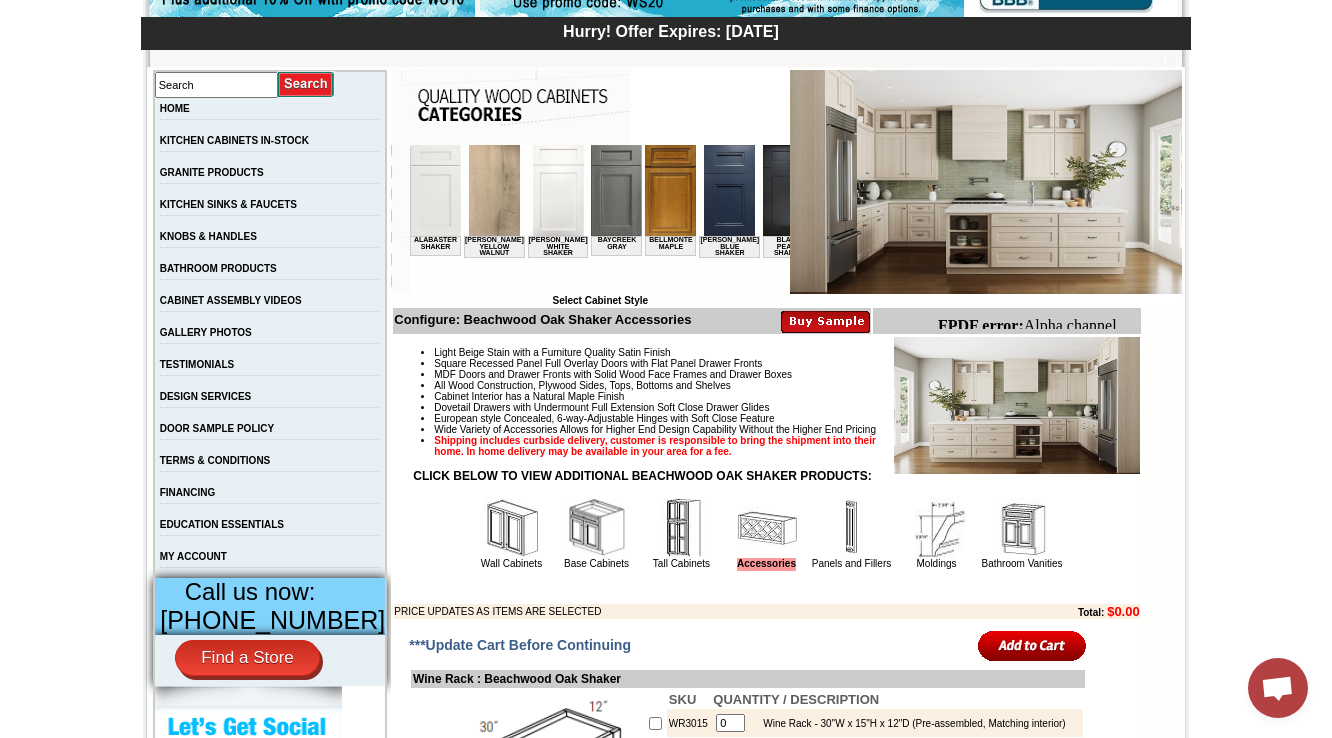 scroll, scrollTop: 320, scrollLeft: 0, axis: vertical 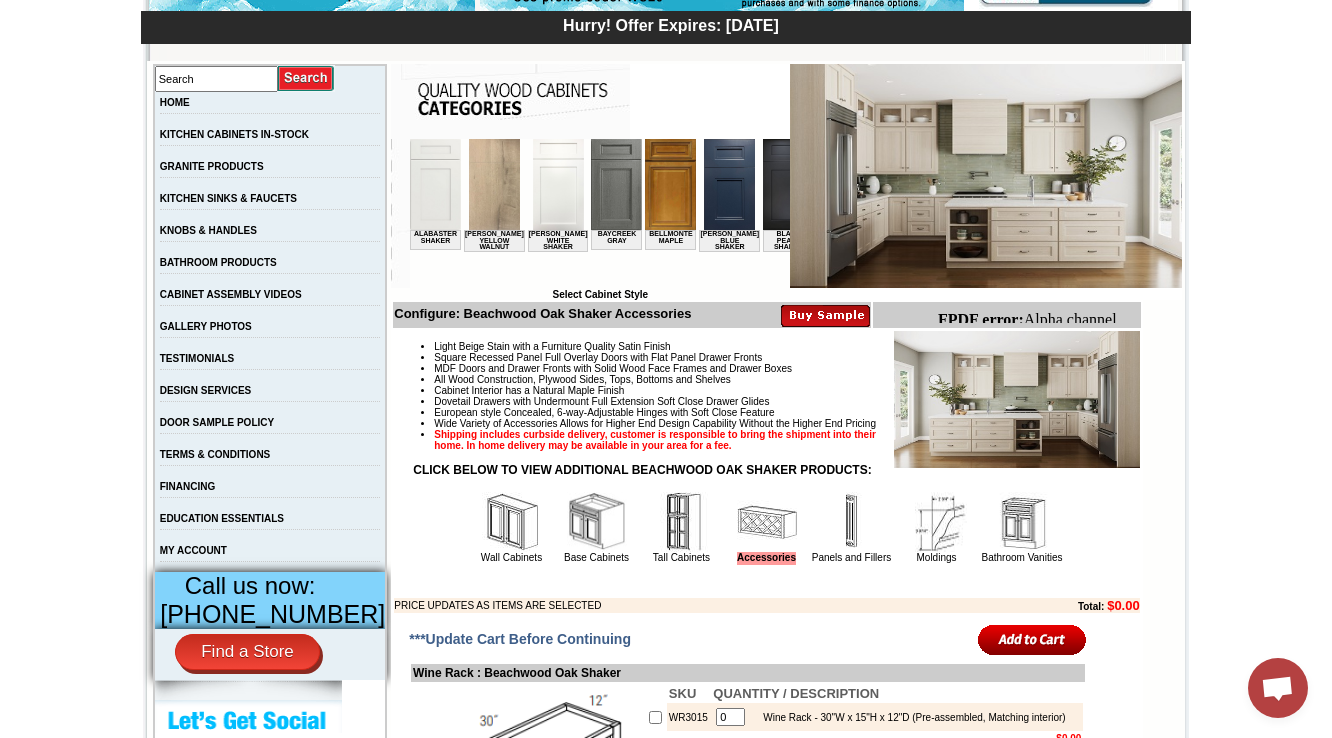 click on "Select Cabinet Style" at bounding box center [786, 6946] 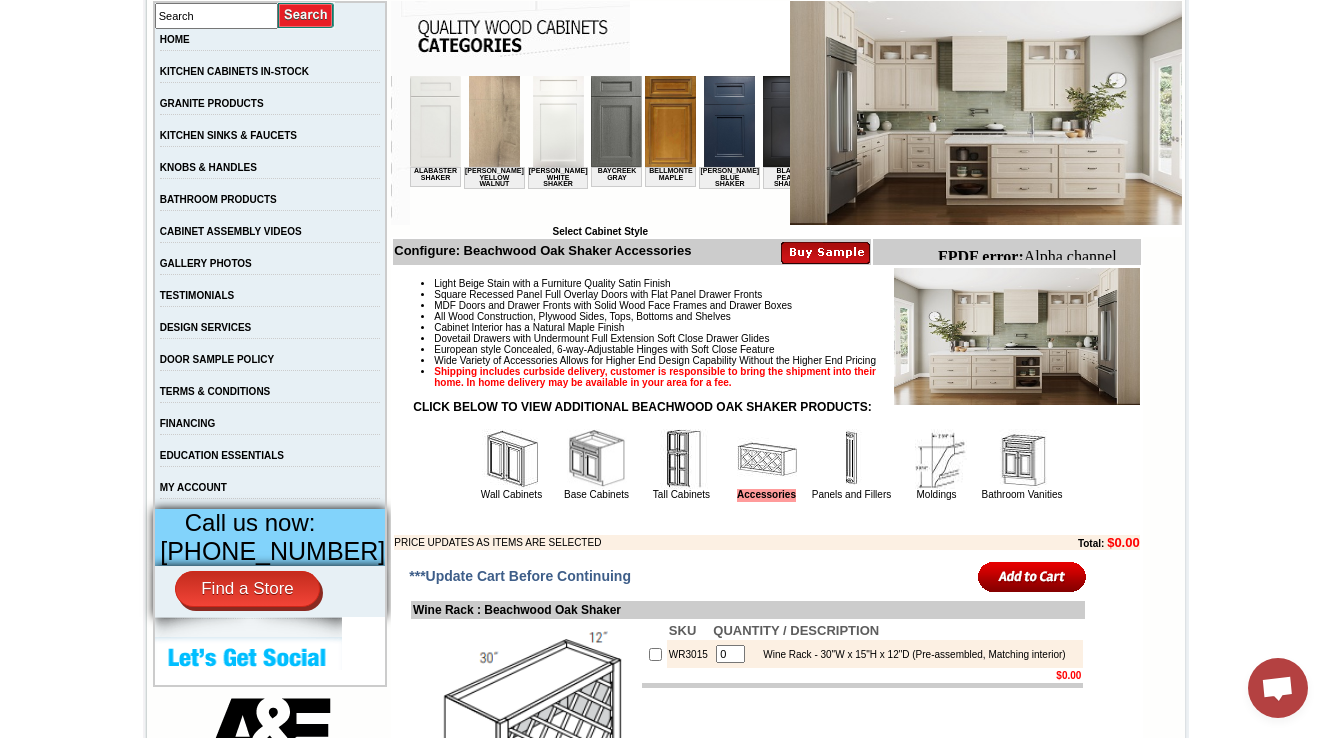 scroll, scrollTop: 480, scrollLeft: 0, axis: vertical 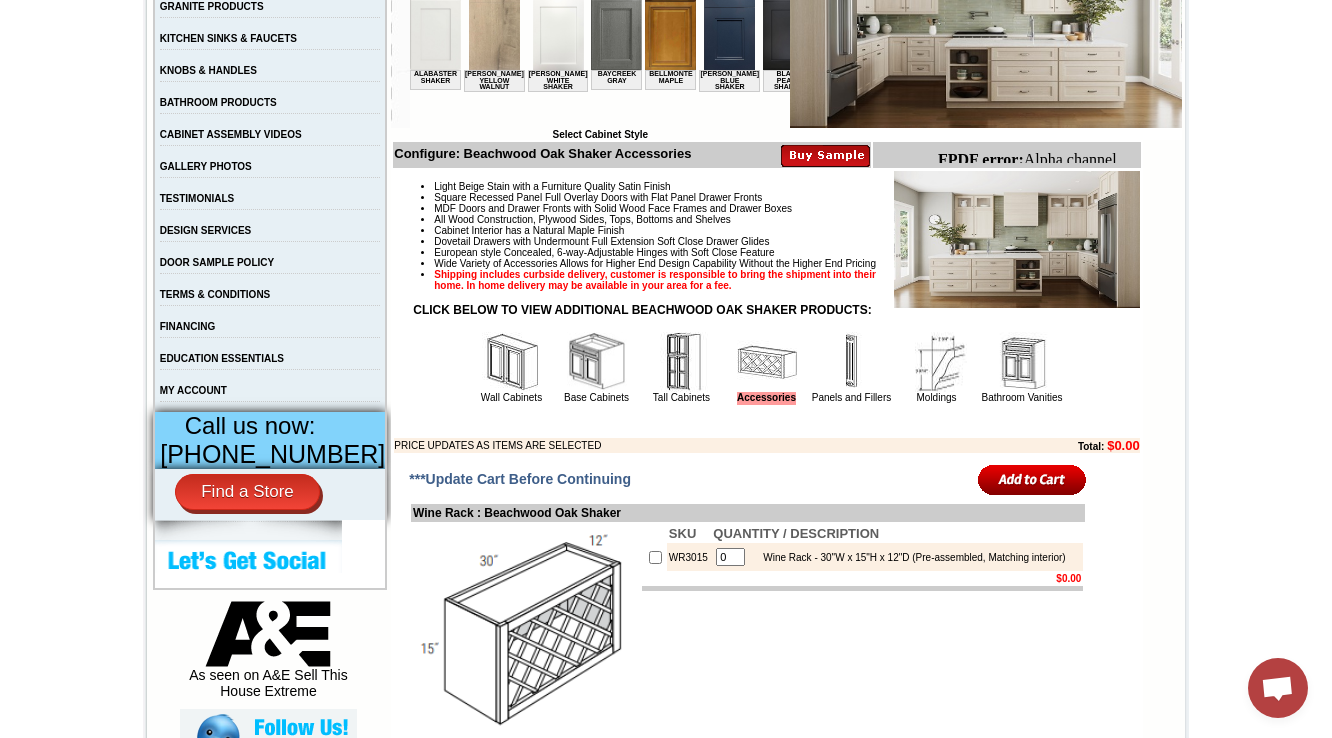 click on "PRICE UPDATES AS ITEMS ARE SELECTED" at bounding box center (681, 445) 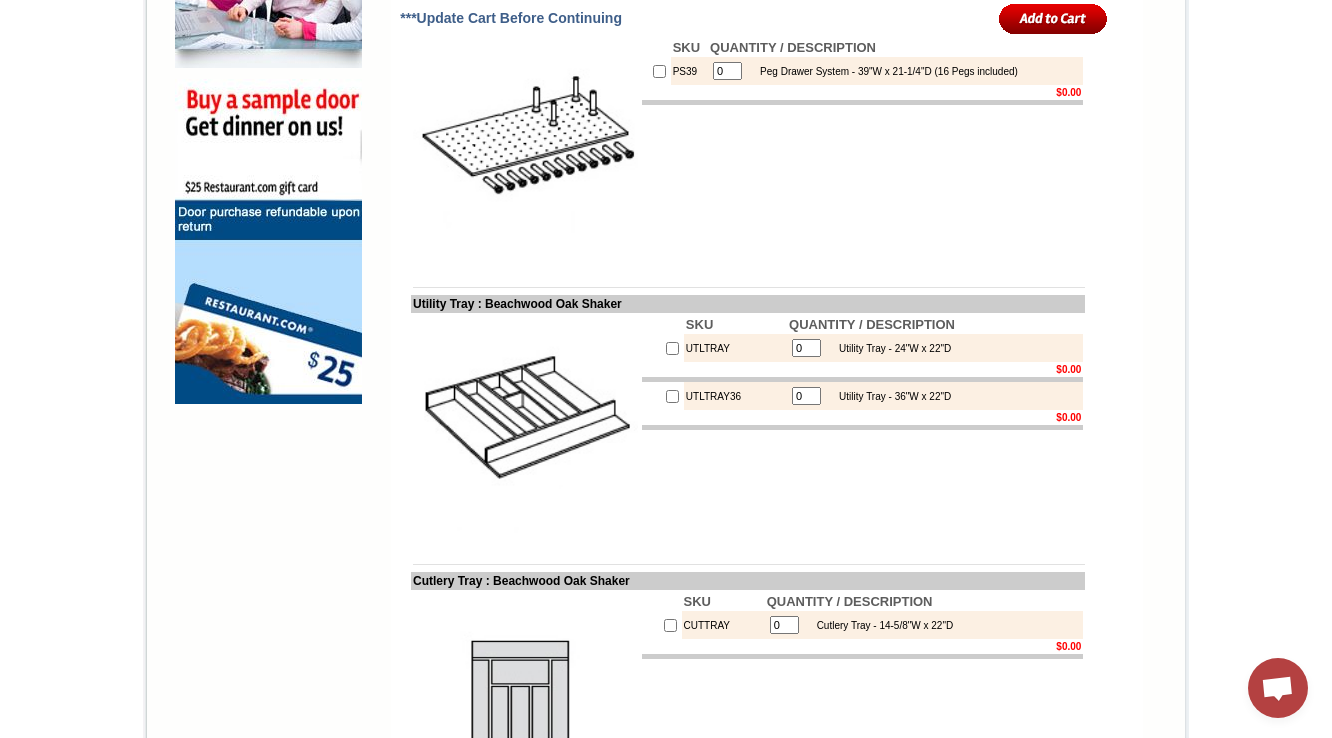 scroll, scrollTop: 1600, scrollLeft: 0, axis: vertical 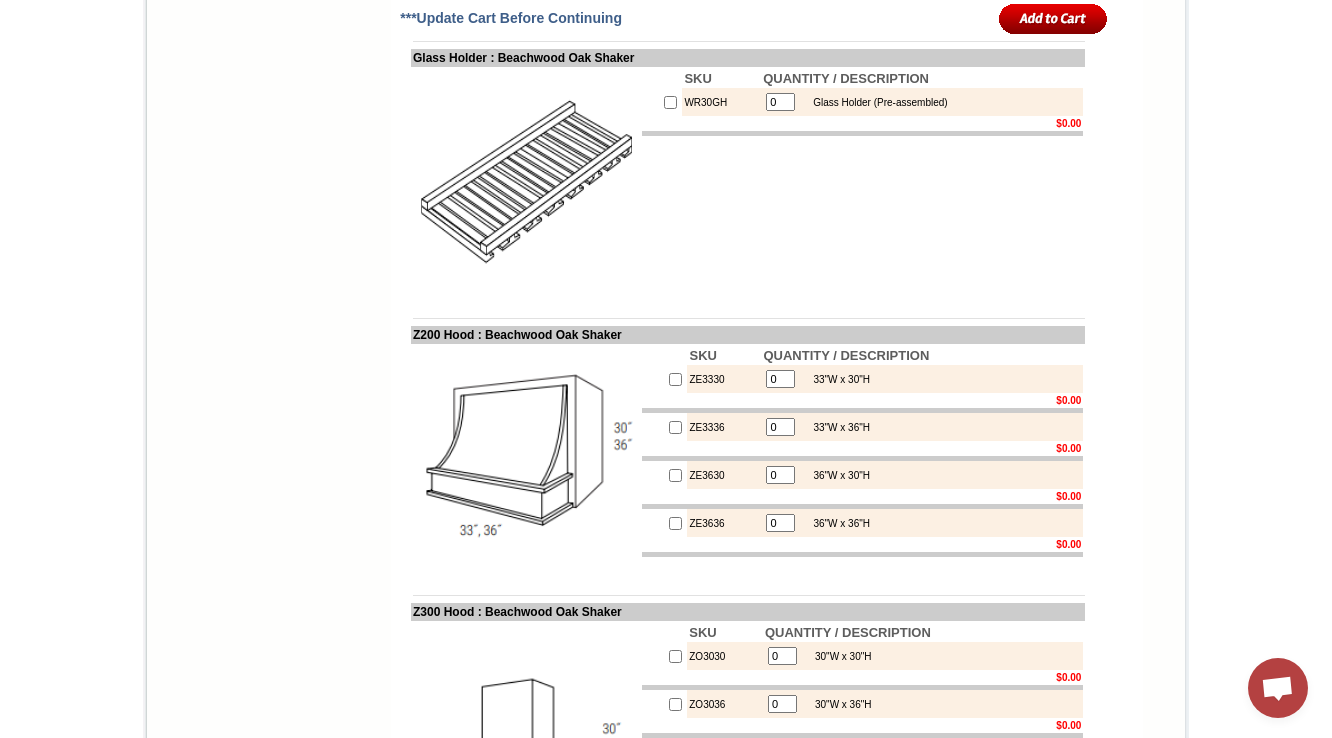 click at bounding box center [525, -96] 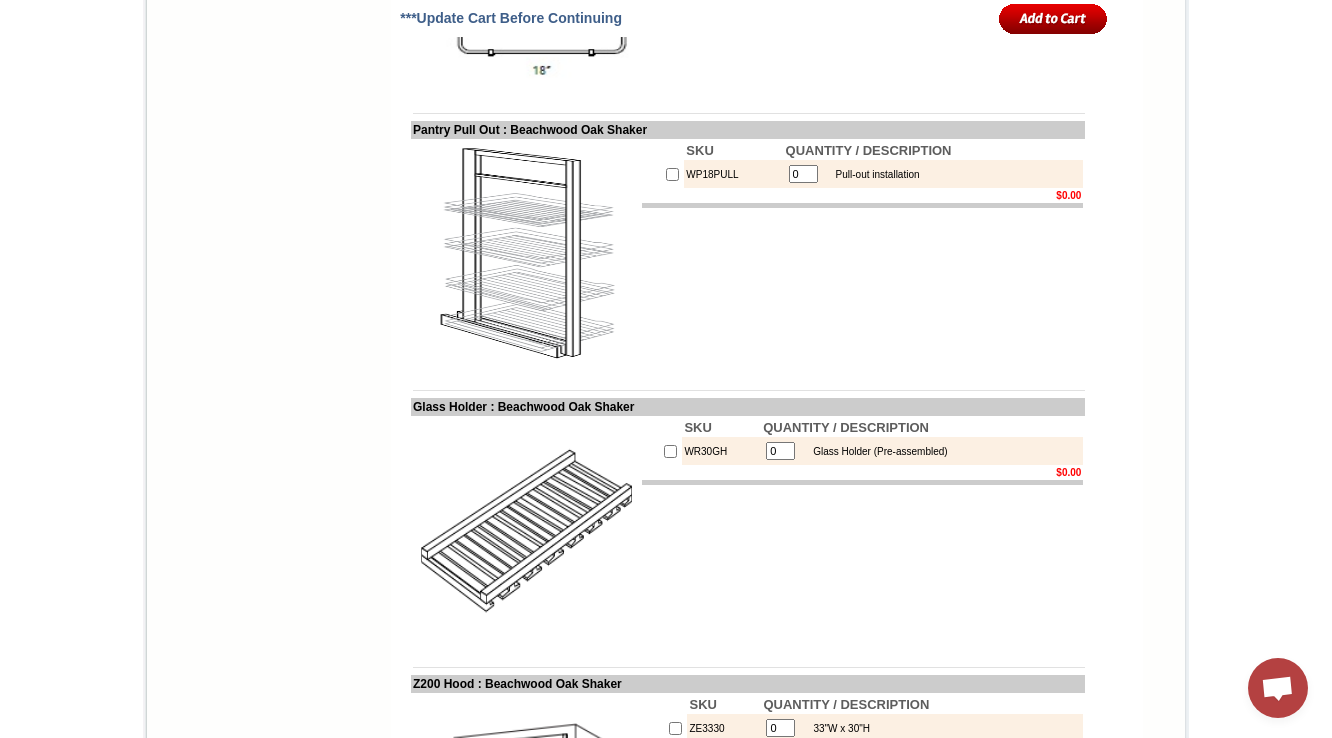 scroll, scrollTop: 12700, scrollLeft: 0, axis: vertical 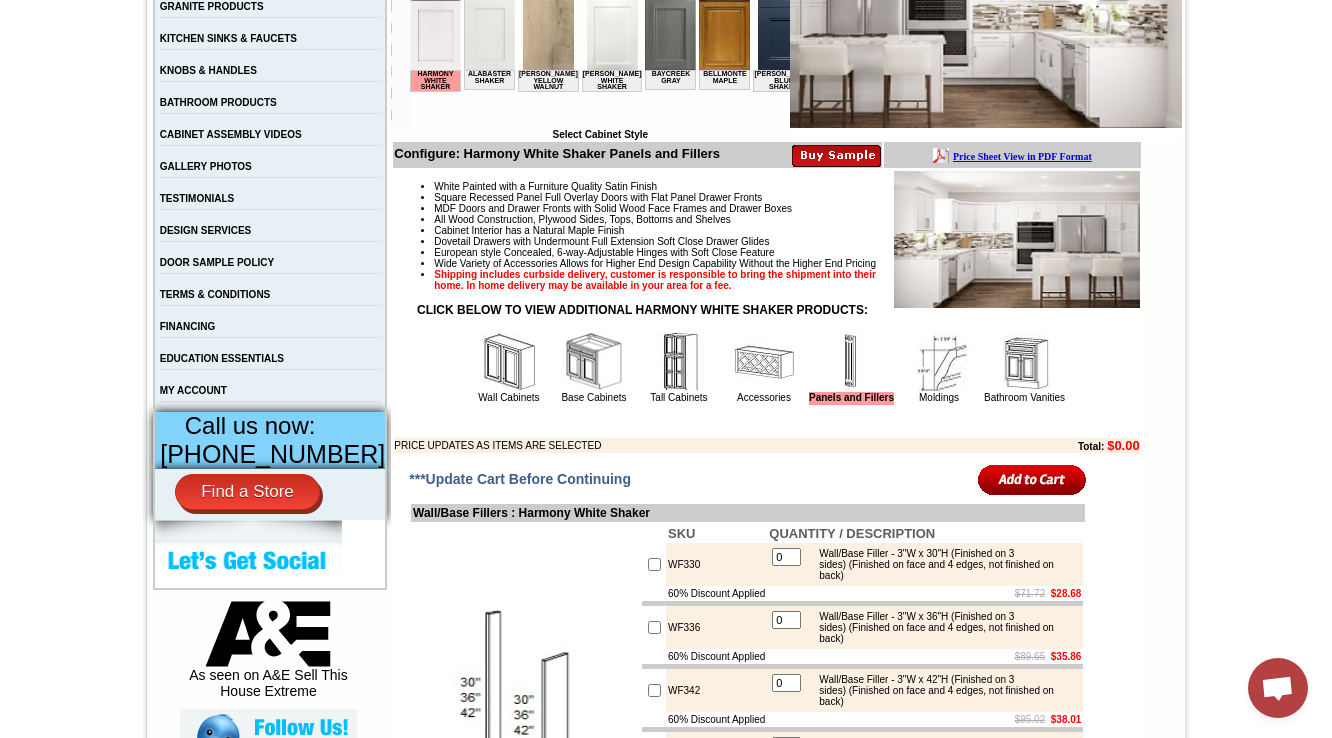 click on "White Painted with a Furniture Quality Satin Finish
Square Recessed Panel Full Overlay Doors with Flat Panel Drawer Fronts
MDF Doors and Drawer Fronts with Solid Wood Face Frames and Drawer Boxes
All Wood Construction, Plywood Sides, Tops, Bottoms and Shelves
Cabinet Interior has a Natural Maple Finish
Dovetail Drawers with Undermount Full Extension Soft Close Drawer Glides
European style Concealed, 6-way-Adjustable Hinges with Soft Close Feature
Wide Variety of Accessories Allows for Higher End Design Capability Without the Higher End Pricing
Shipping includes curbside delivery, customer is responsible to bring the shipment into their home. In home delivery may be available in your area for a fee.
Wall Cabinets Base Cabinets Tall Cabinets Accessories" at bounding box center (766, 312) 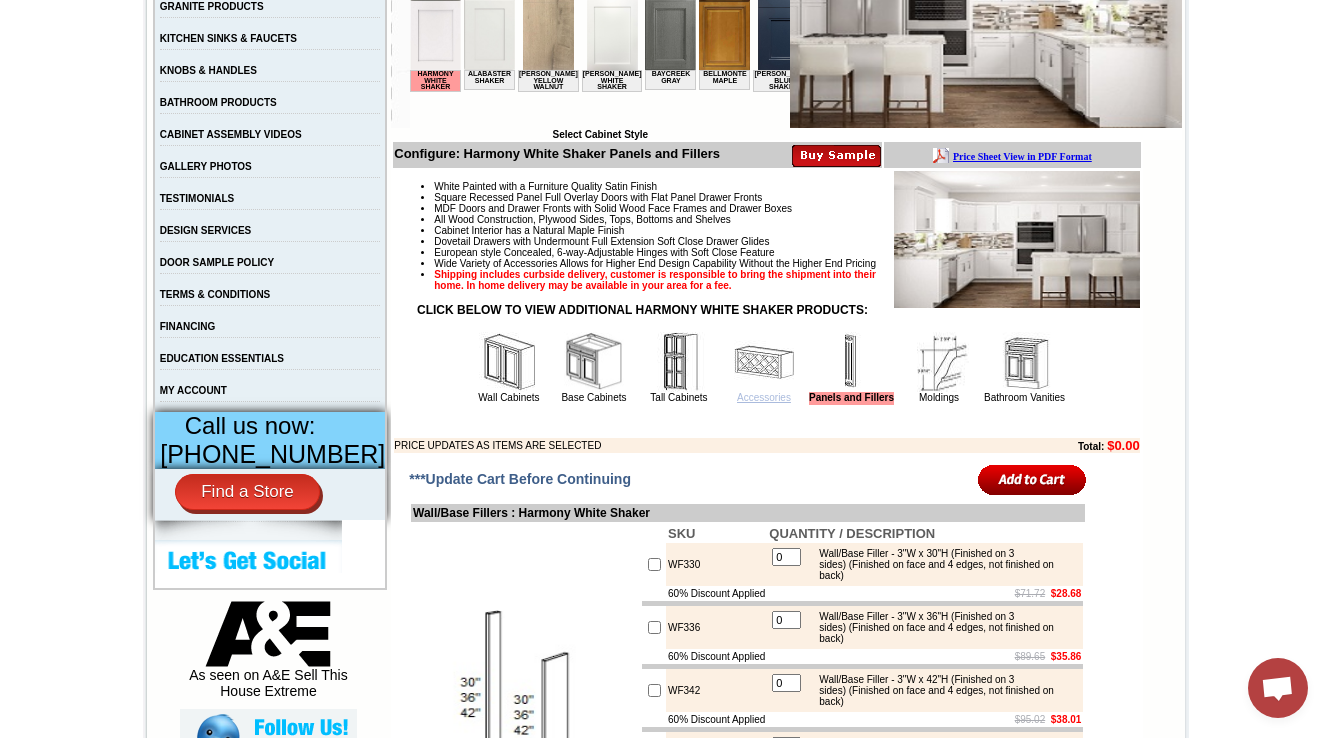 click on "Accessories" at bounding box center [764, 397] 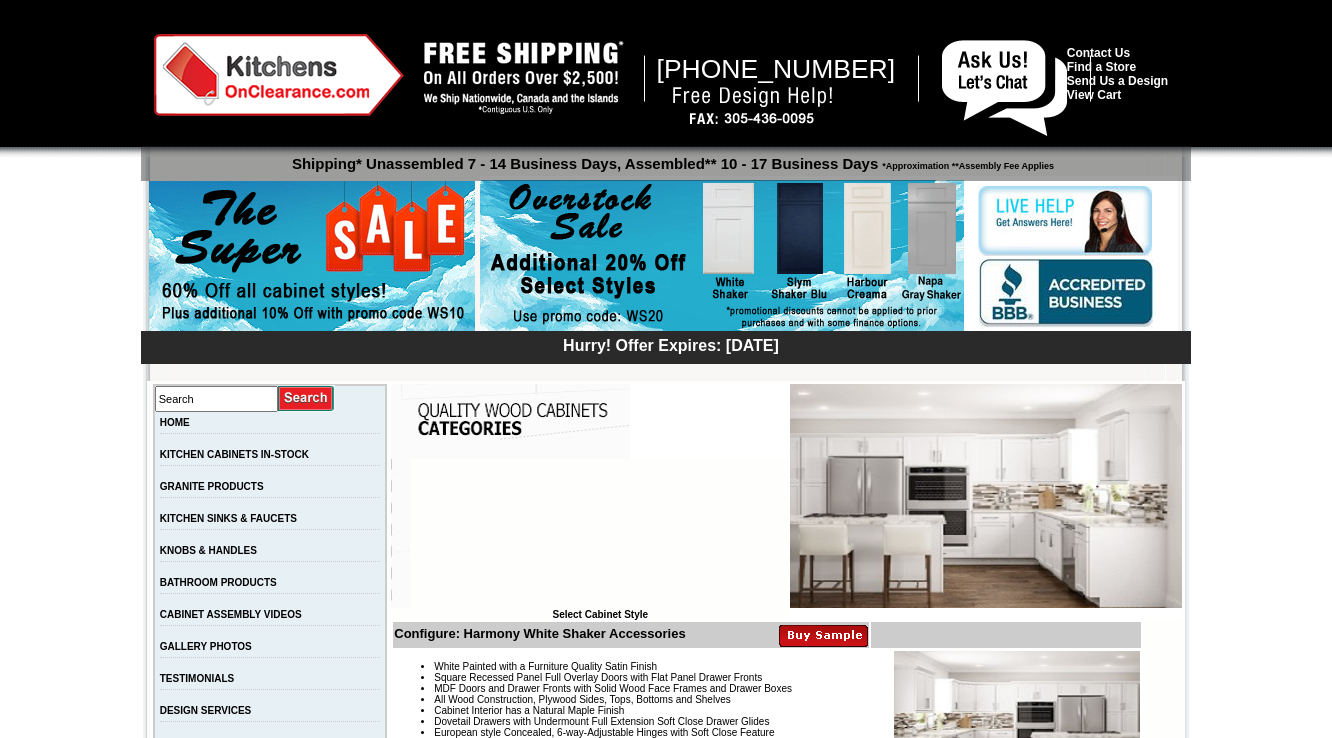 scroll, scrollTop: 3544, scrollLeft: 0, axis: vertical 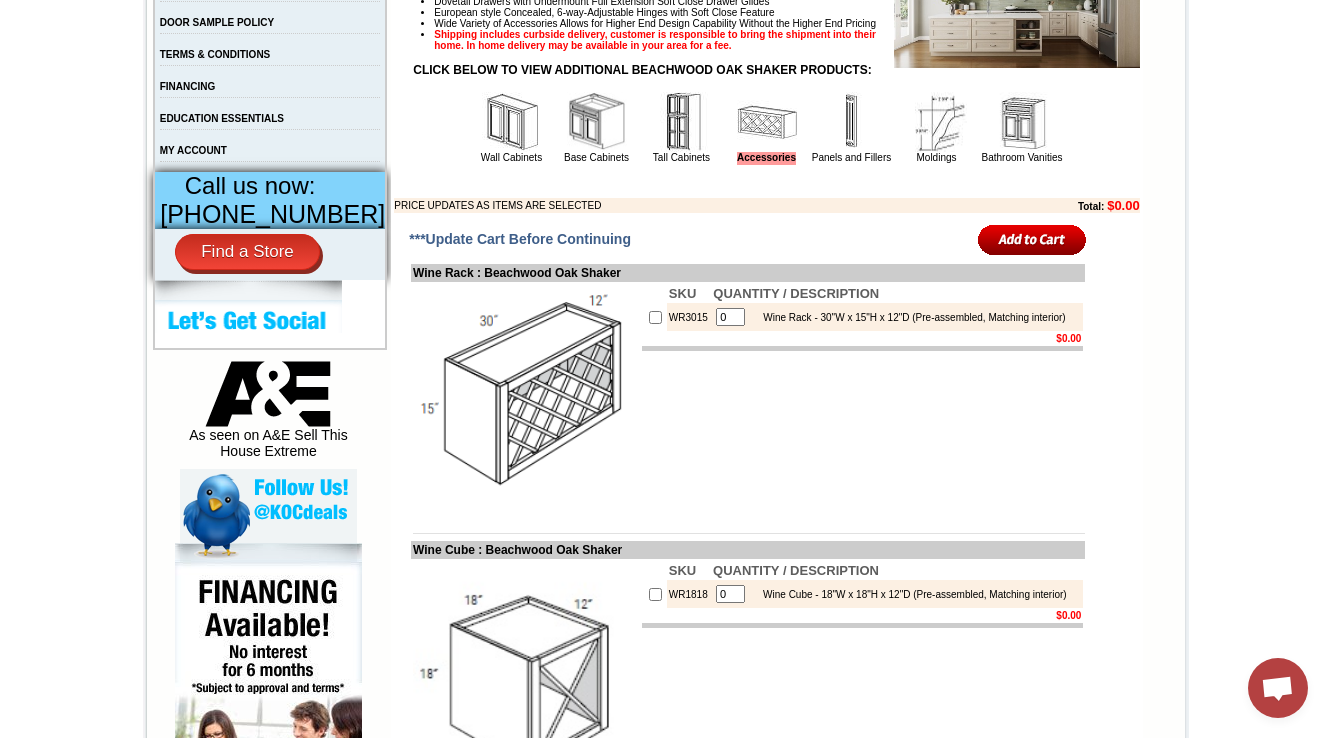 click on "Wall Cabinets Base Cabinets Tall Cabinets Accessories Panels and Fillers Moldings Bathroom Vanities" at bounding box center (767, 128) 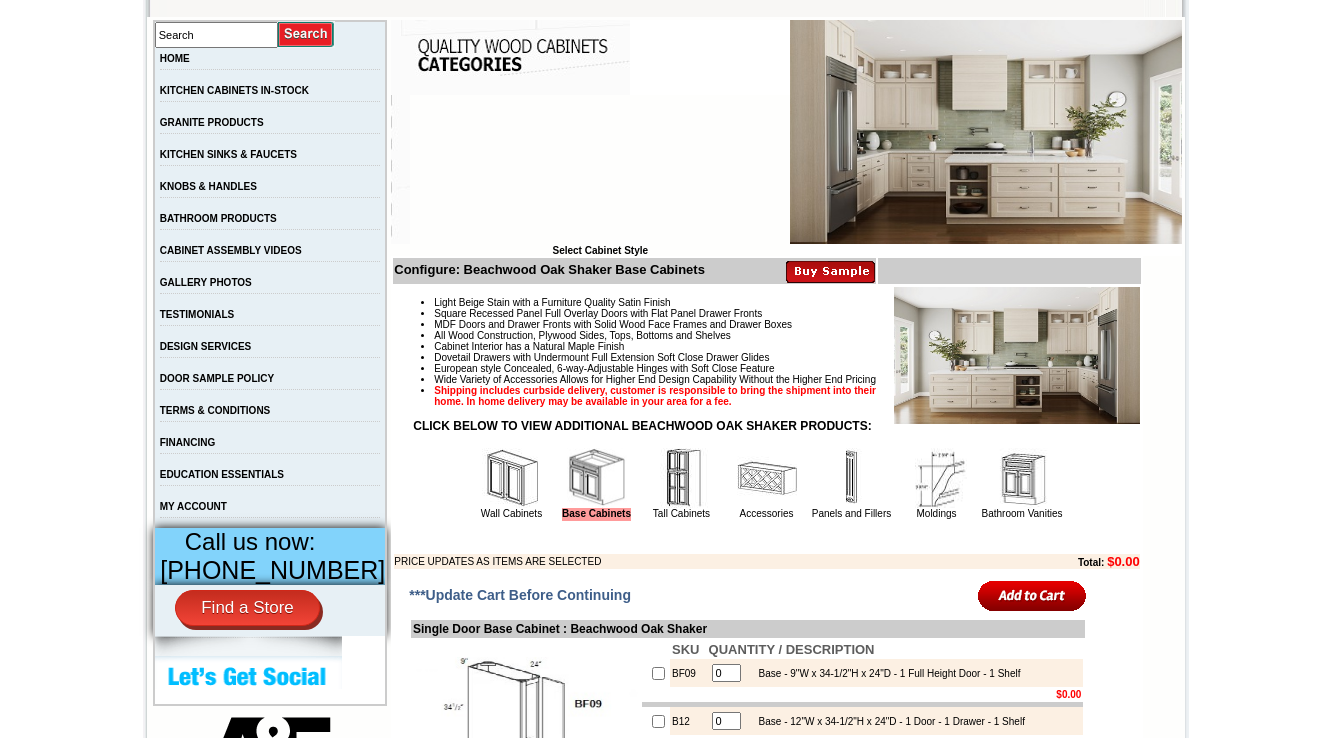 scroll, scrollTop: 720, scrollLeft: 0, axis: vertical 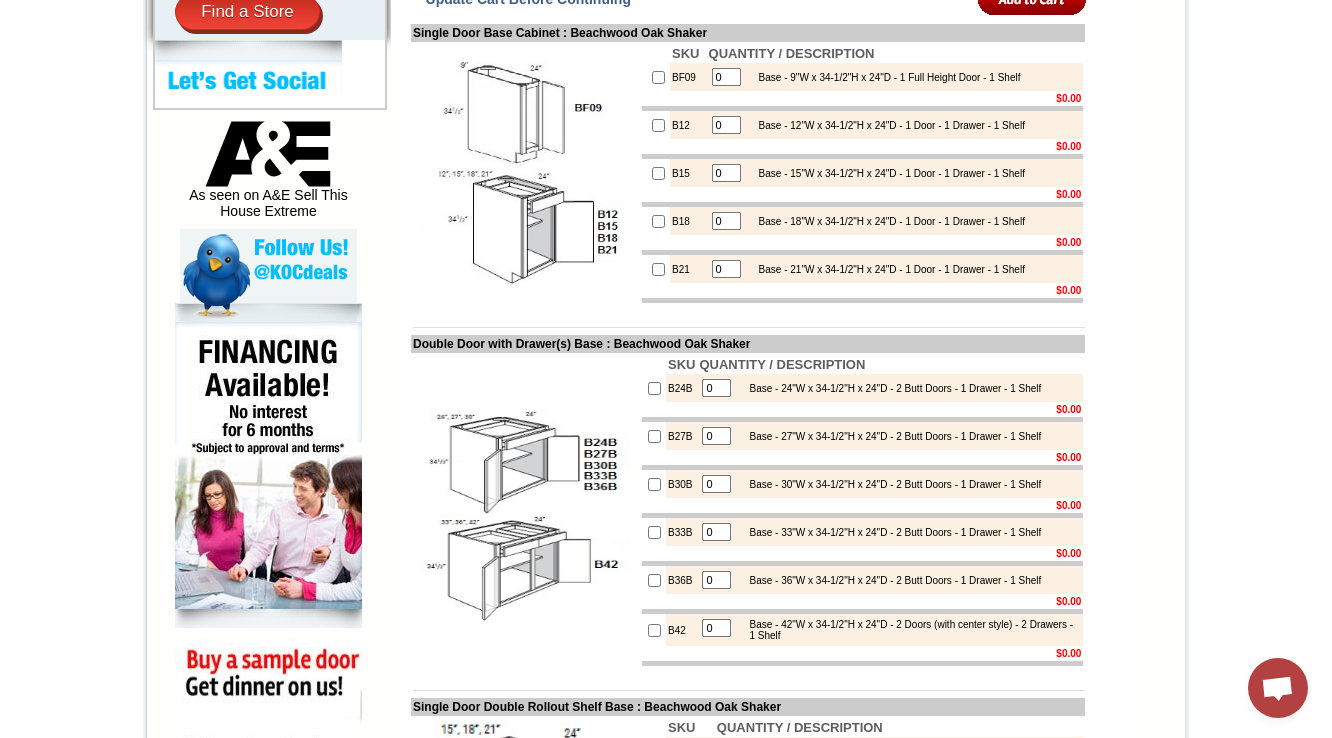 click on "1-888-621-8944
Contact Us   Find a Store   Send Us a Design   View Cart
Shipping* Unassembled 7 - 14 Business Days, Assembled** 10 - 17 Business Days
*Approximation **Assembly Fee Applies
Hurry! Offer Expires: Friday July 18th, 2025
Search
HOME
KITCHEN CABINETS IN-STOCK
GRANITE PRODUCTS" at bounding box center [666, 5544] 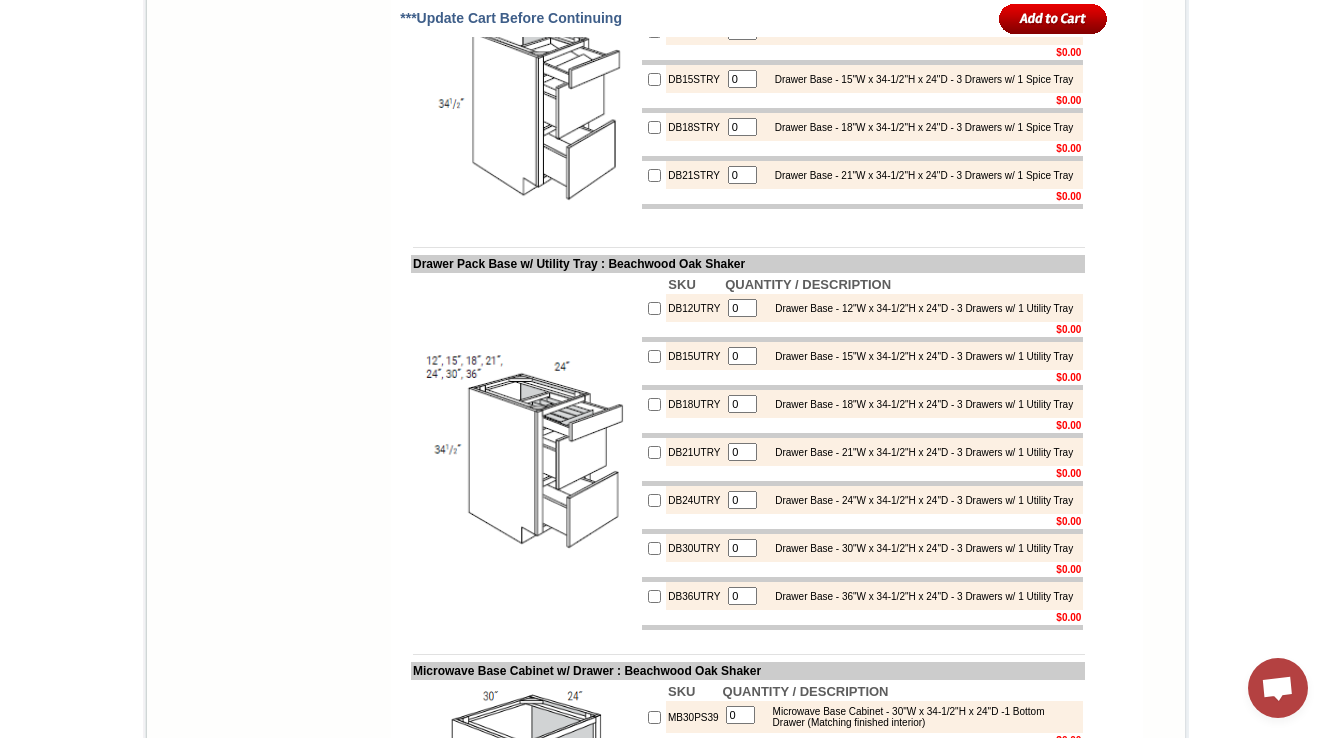 scroll, scrollTop: 7840, scrollLeft: 0, axis: vertical 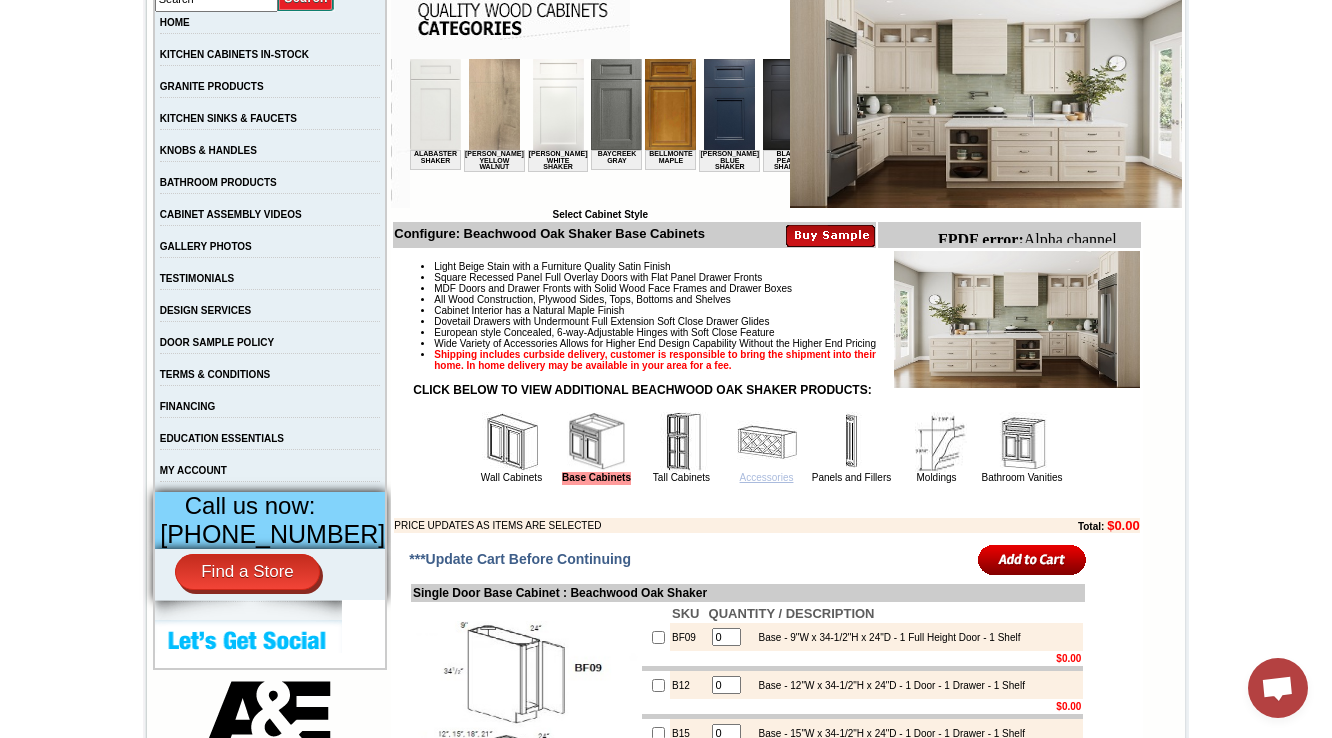 click on "Accessories" at bounding box center [767, 477] 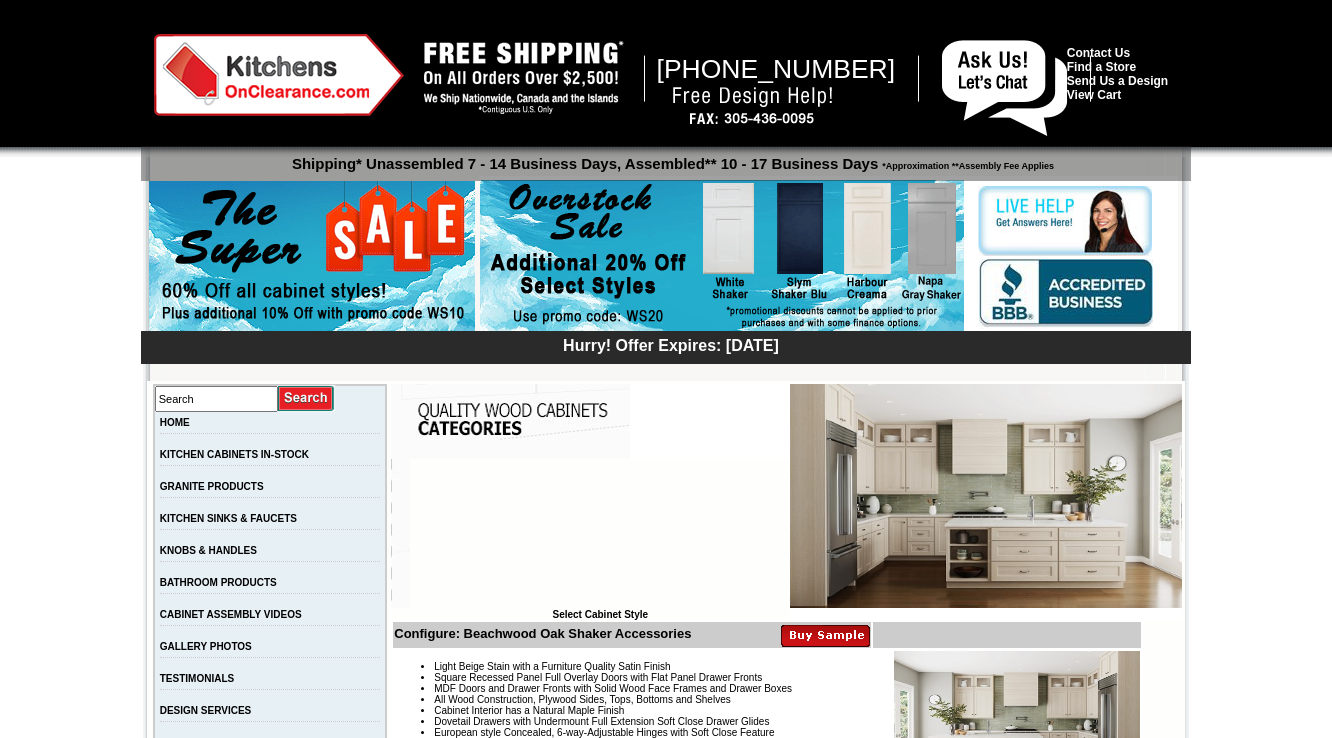 scroll, scrollTop: 0, scrollLeft: 0, axis: both 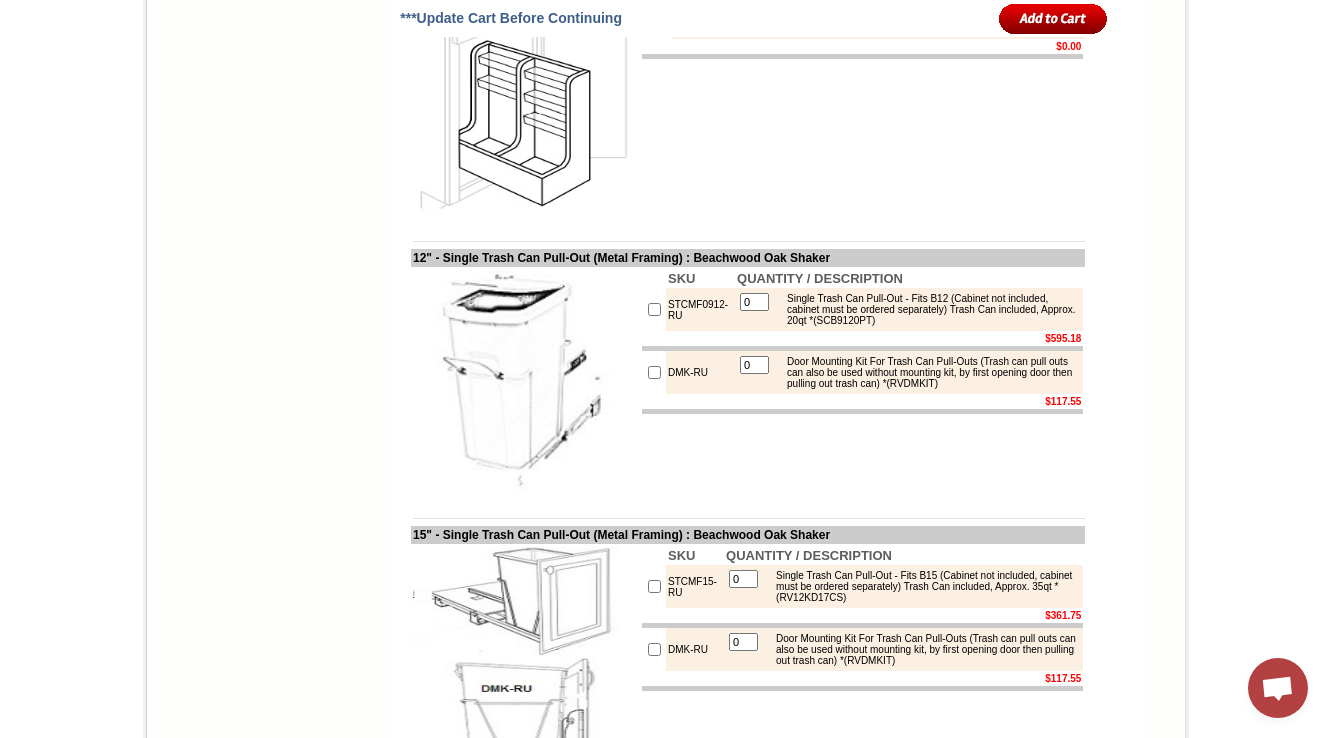 click on "SFTLVPULL" at bounding box center [709, 25] 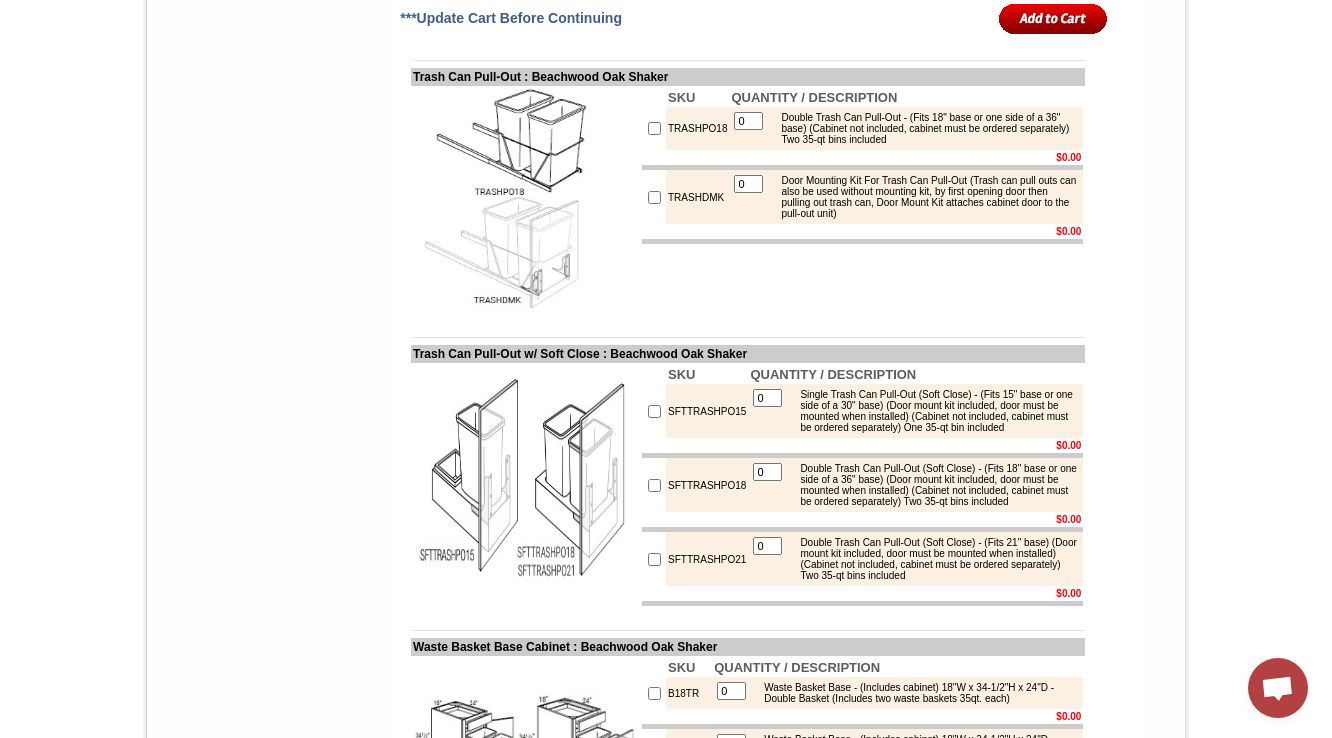 scroll, scrollTop: 7302, scrollLeft: 0, axis: vertical 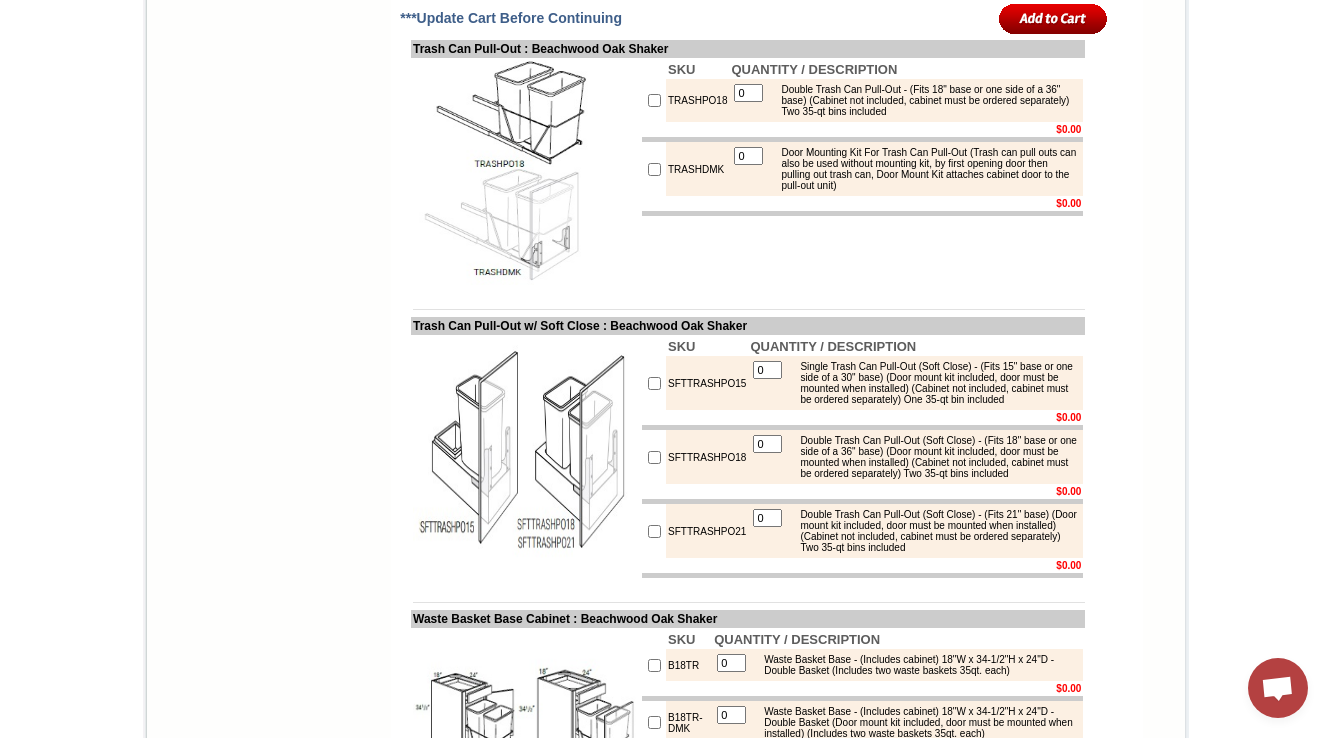 click on "TRASHPO18" at bounding box center (697, 100) 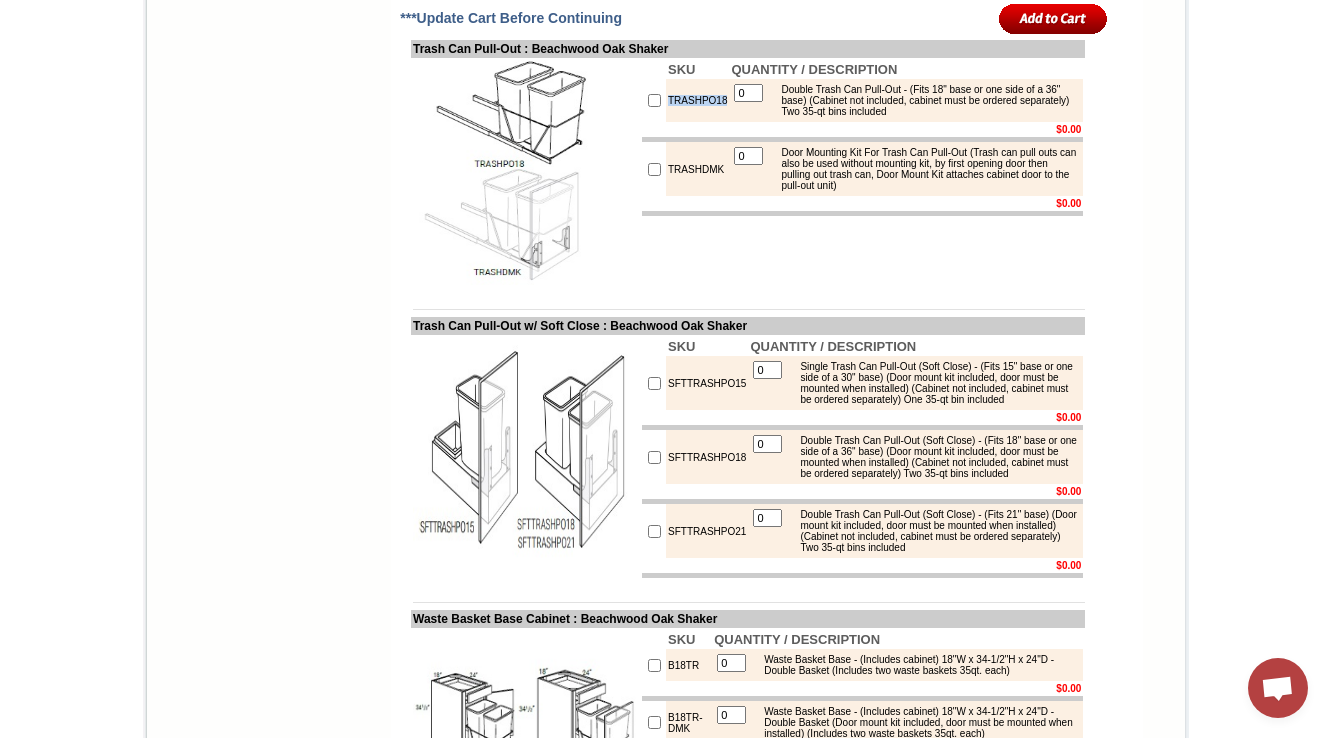 copy on "TRASHPO18" 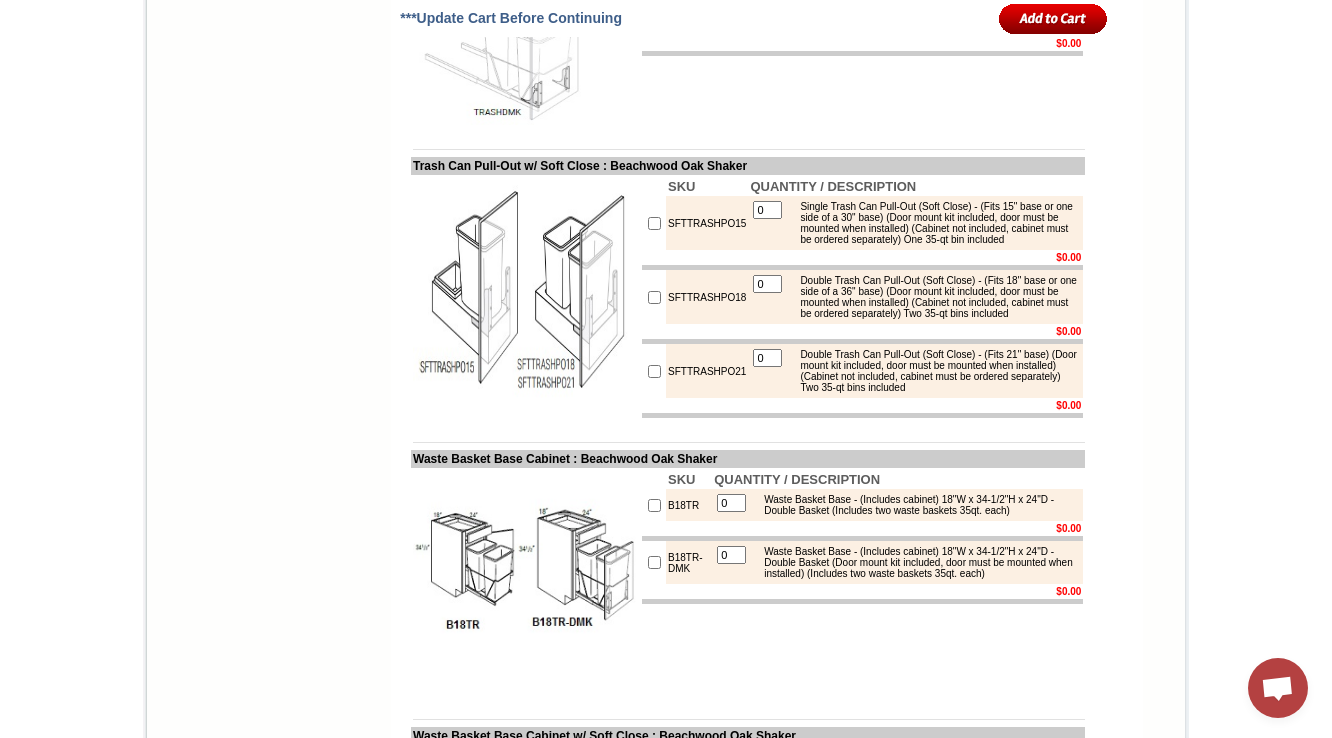 scroll, scrollTop: 7542, scrollLeft: 0, axis: vertical 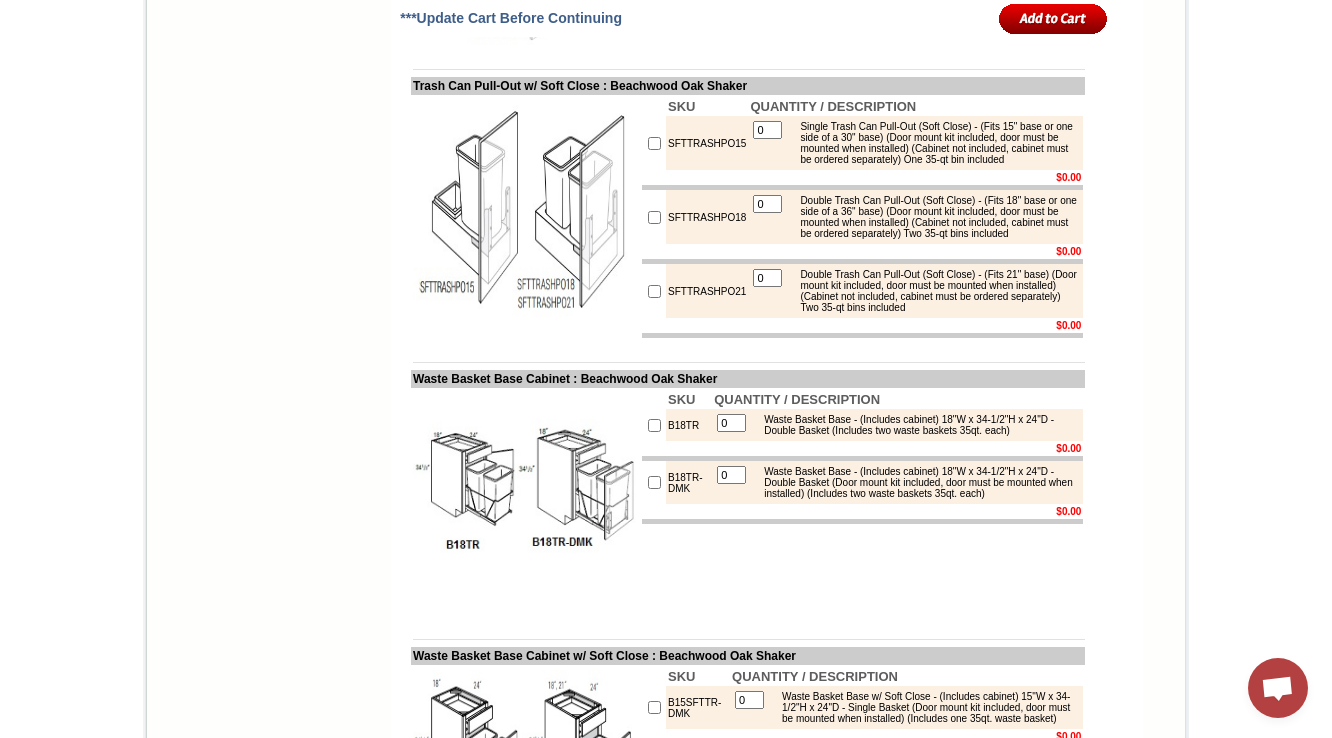 click on "SFTTRASHPO15" at bounding box center [707, 143] 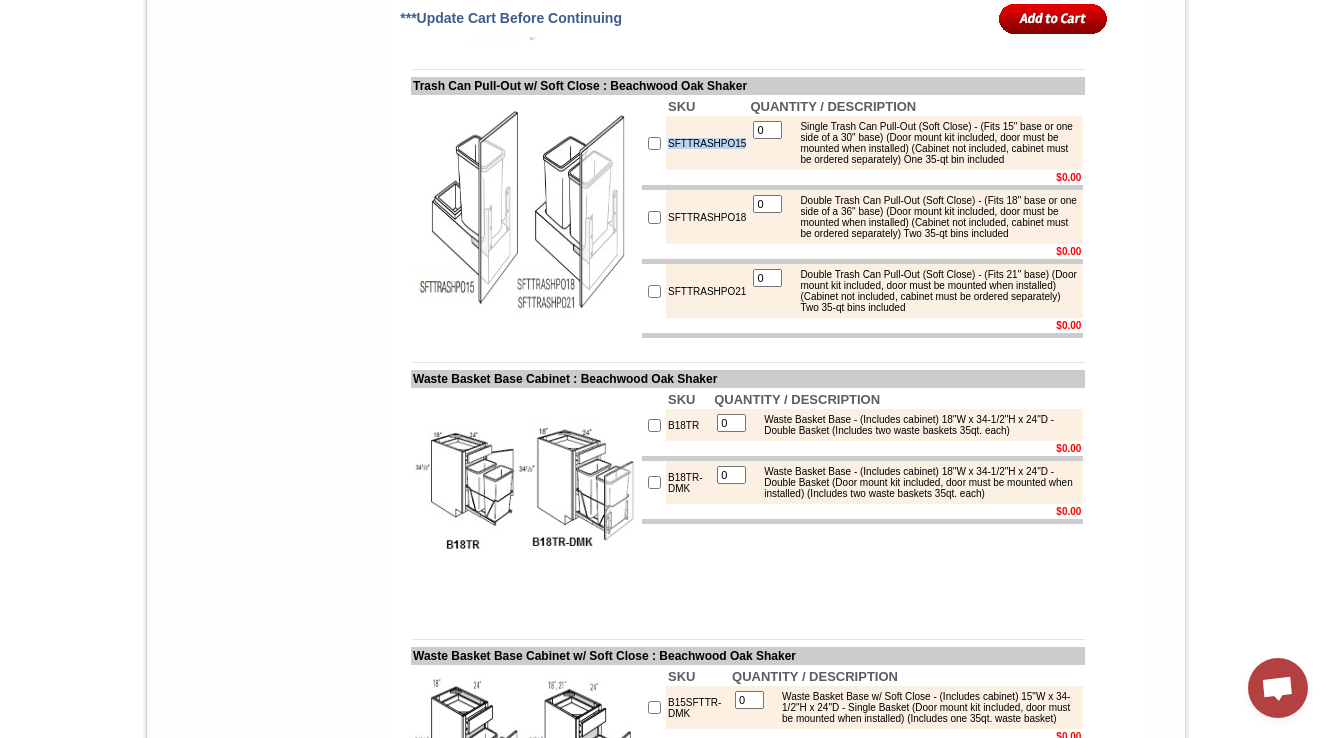 click on "SFTTRASHPO15" at bounding box center [707, 143] 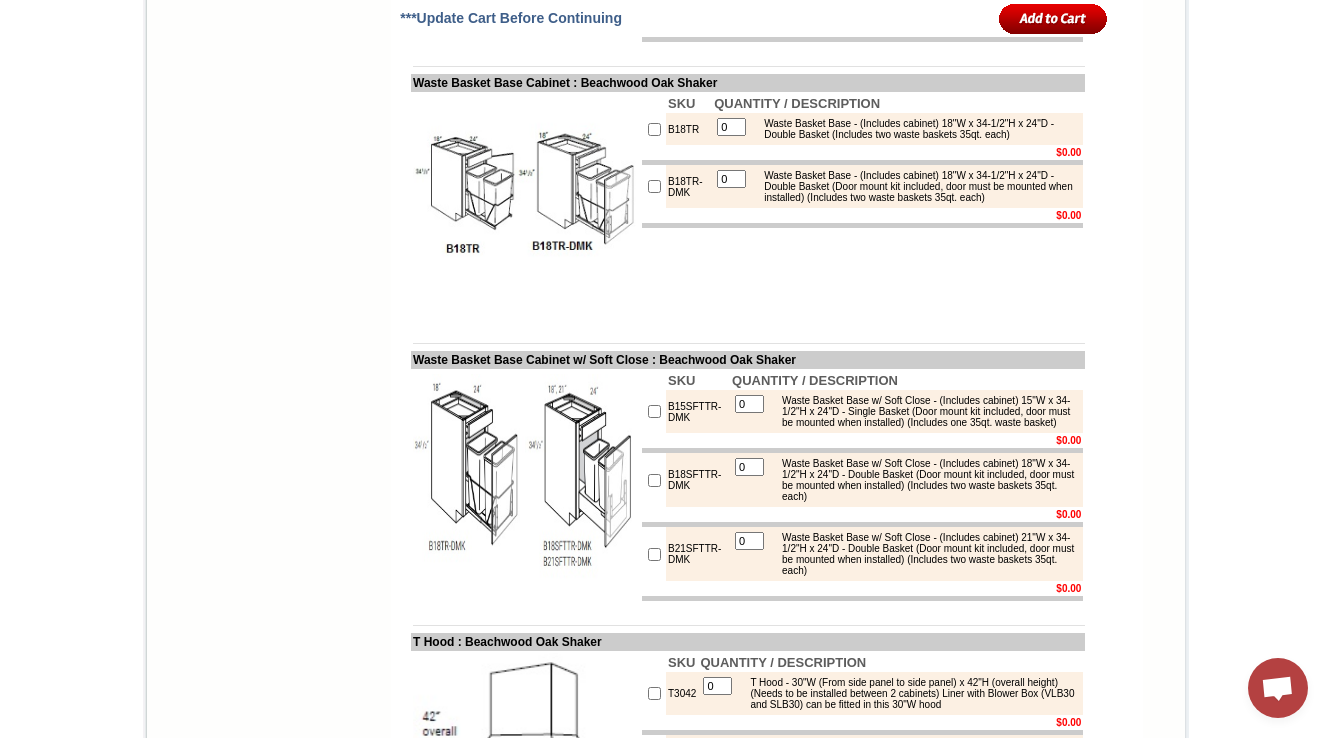 scroll, scrollTop: 7862, scrollLeft: 0, axis: vertical 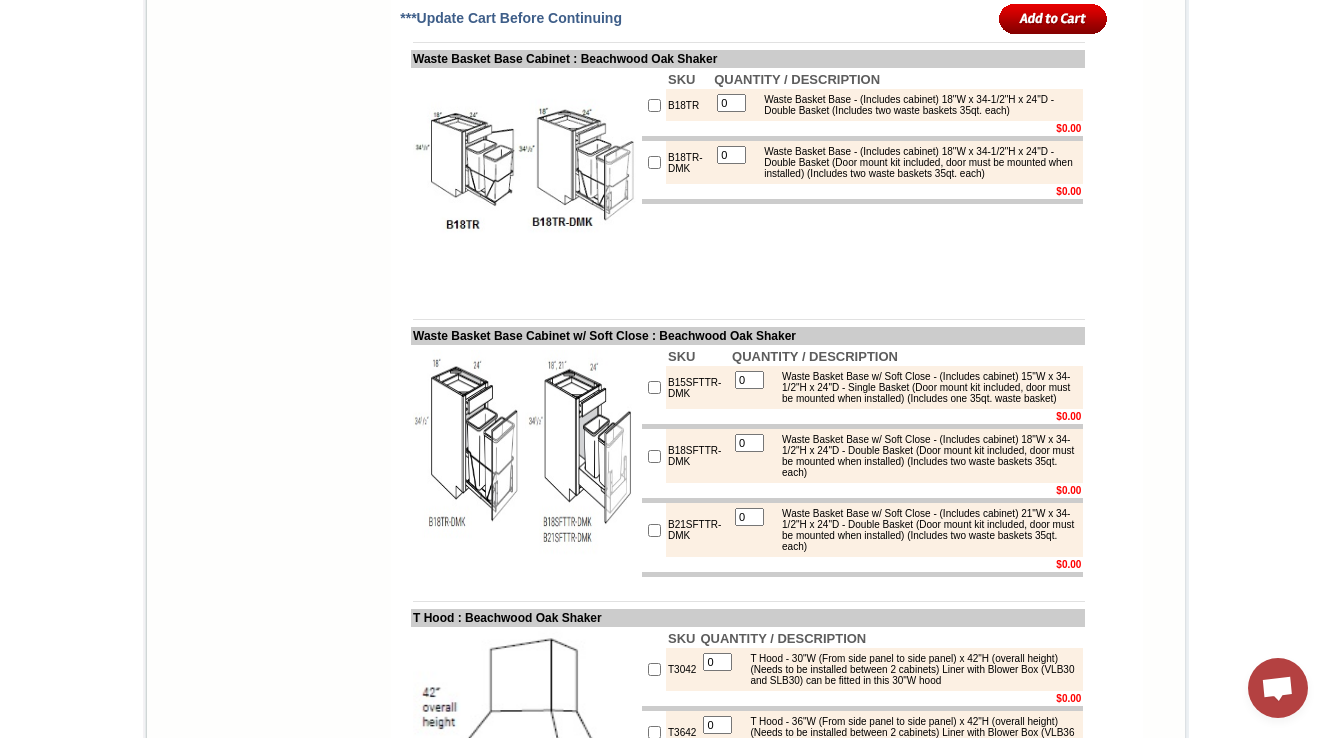 click on "B18TR" at bounding box center [689, 105] 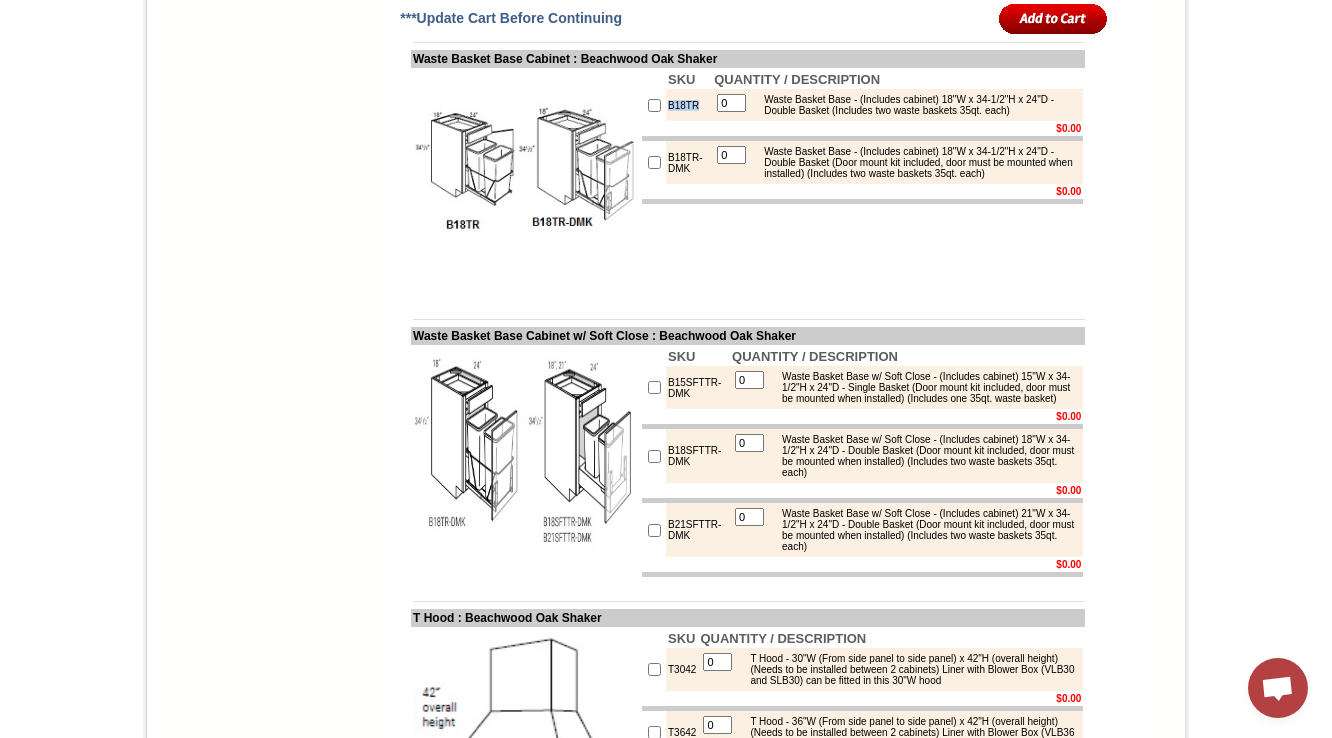 click on "B18TR" at bounding box center (689, 105) 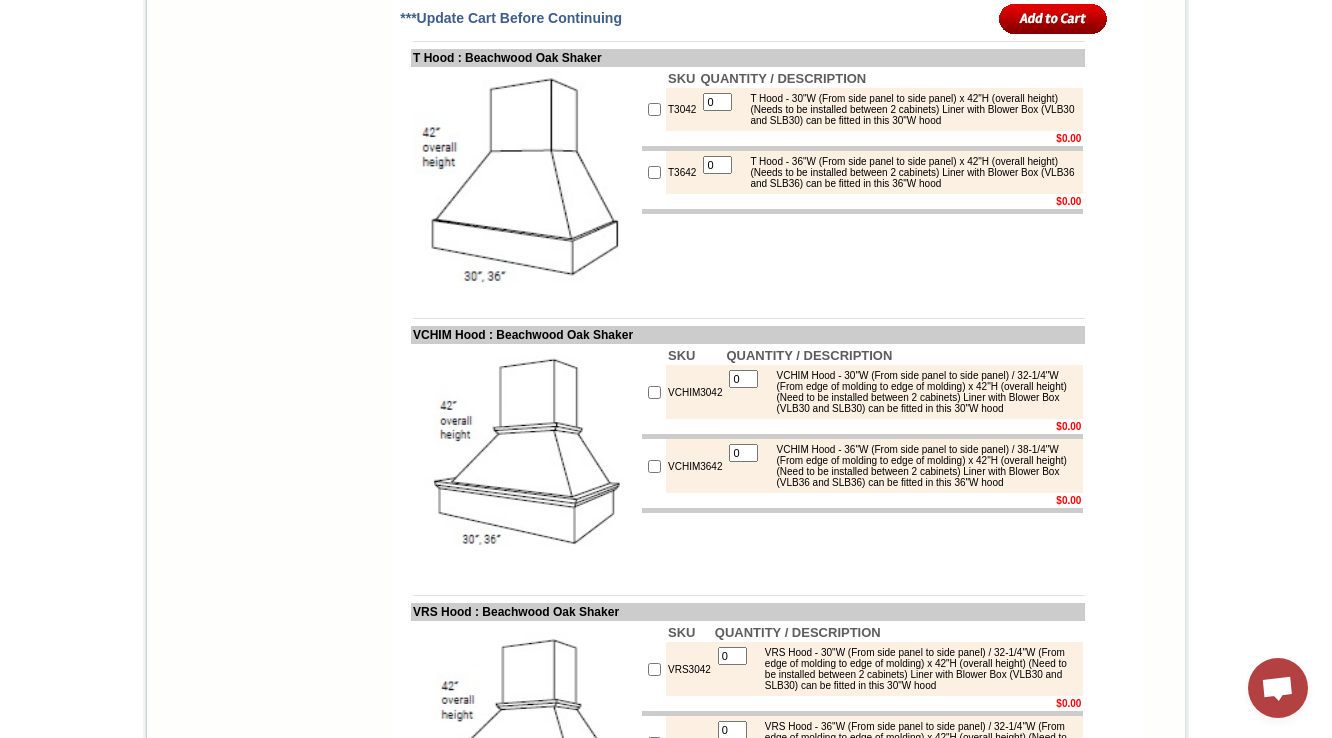 scroll, scrollTop: 8582, scrollLeft: 0, axis: vertical 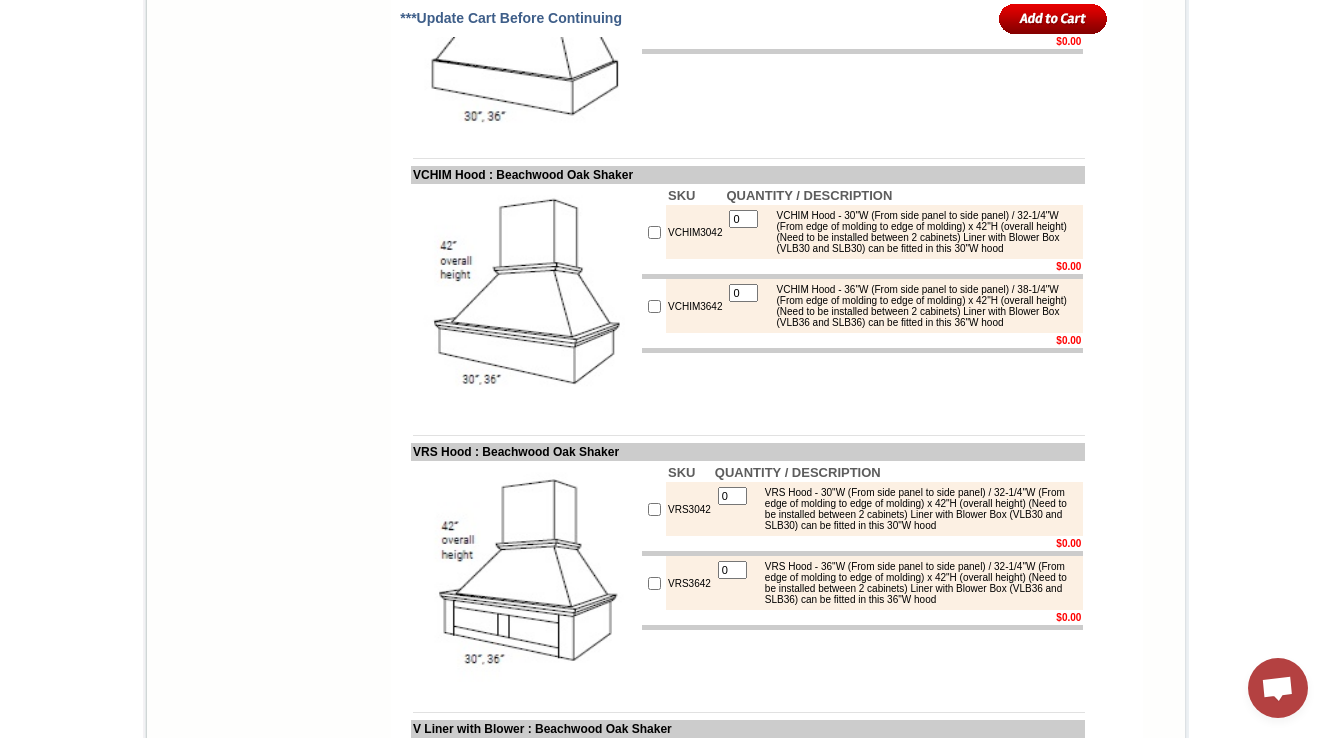 click on "T3042" at bounding box center (682, -51) 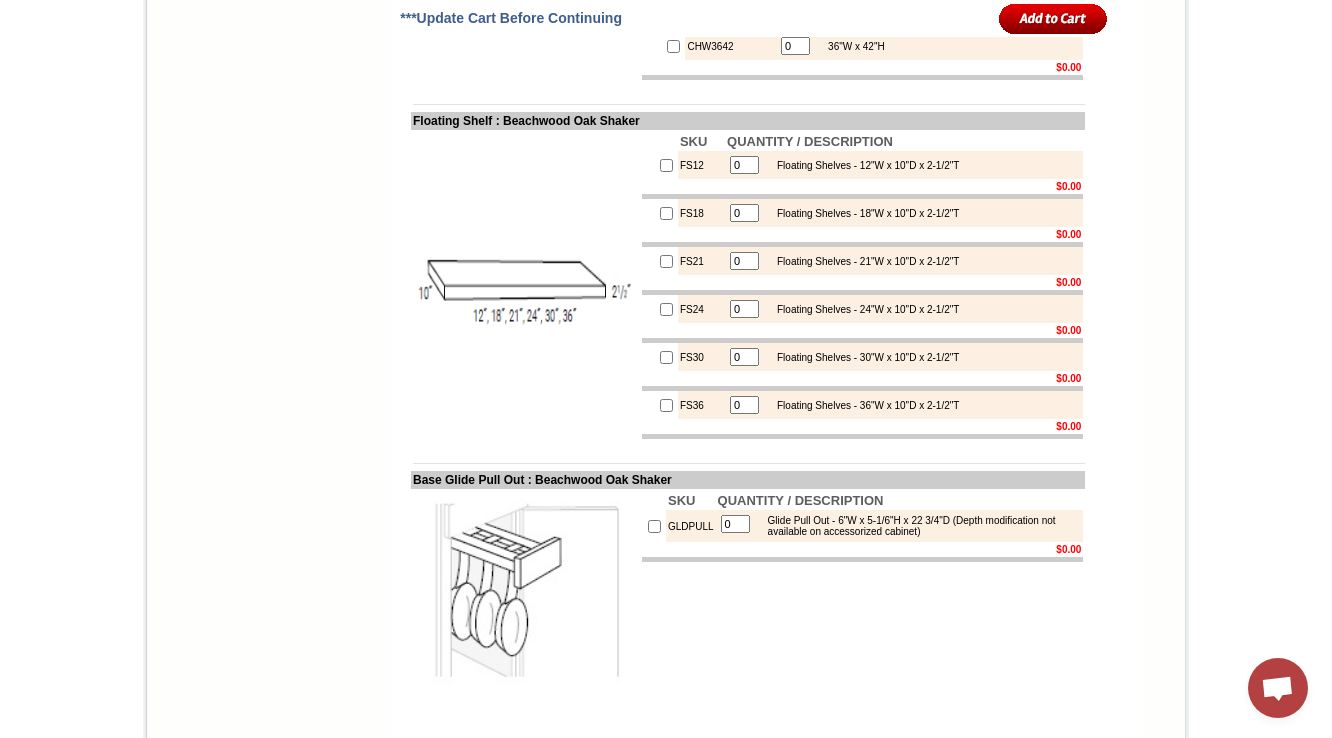 scroll, scrollTop: 11542, scrollLeft: 0, axis: vertical 